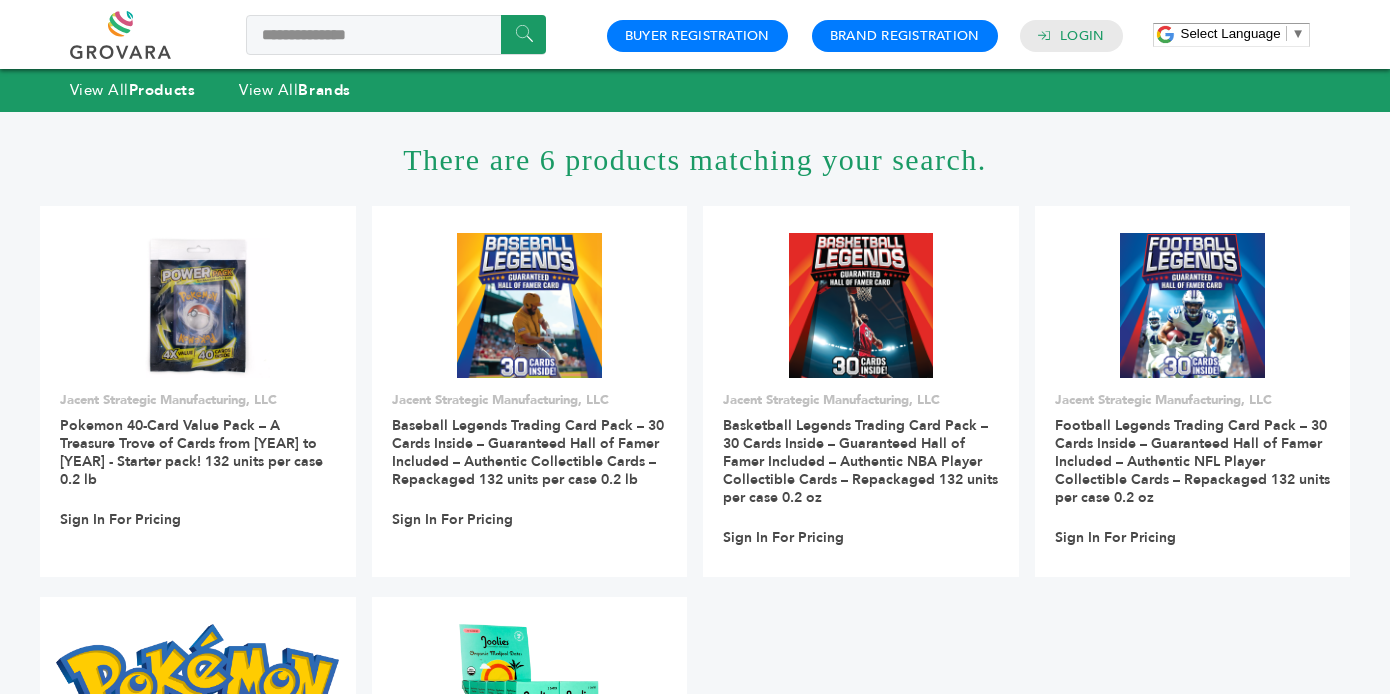 scroll, scrollTop: 0, scrollLeft: 0, axis: both 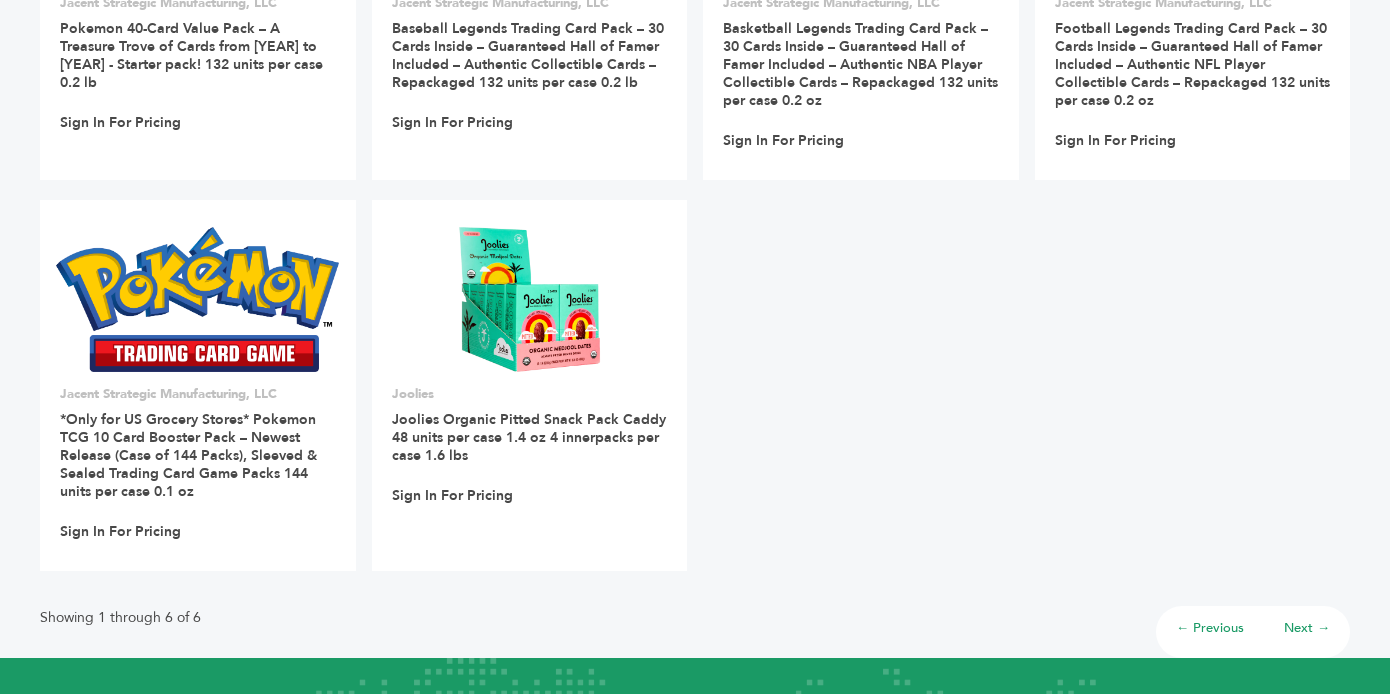 click on "**********" at bounding box center [695, 200] 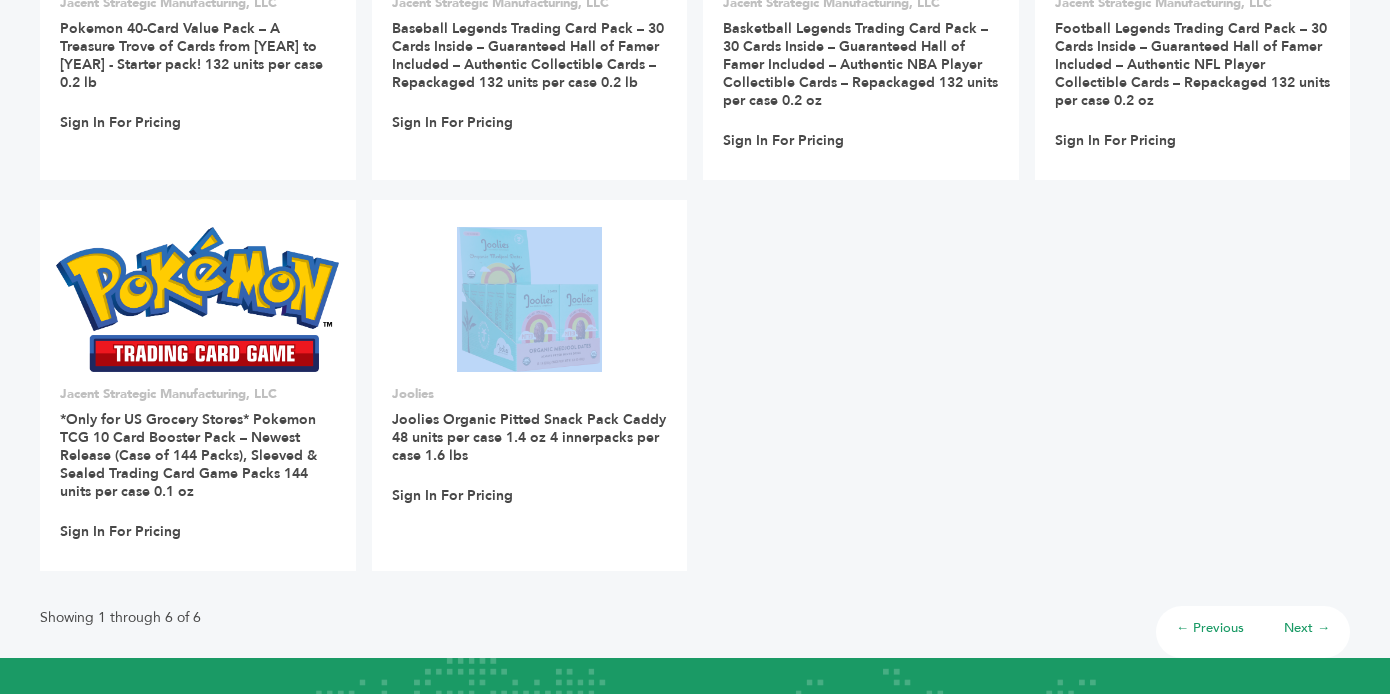 click on "**********" at bounding box center [695, 200] 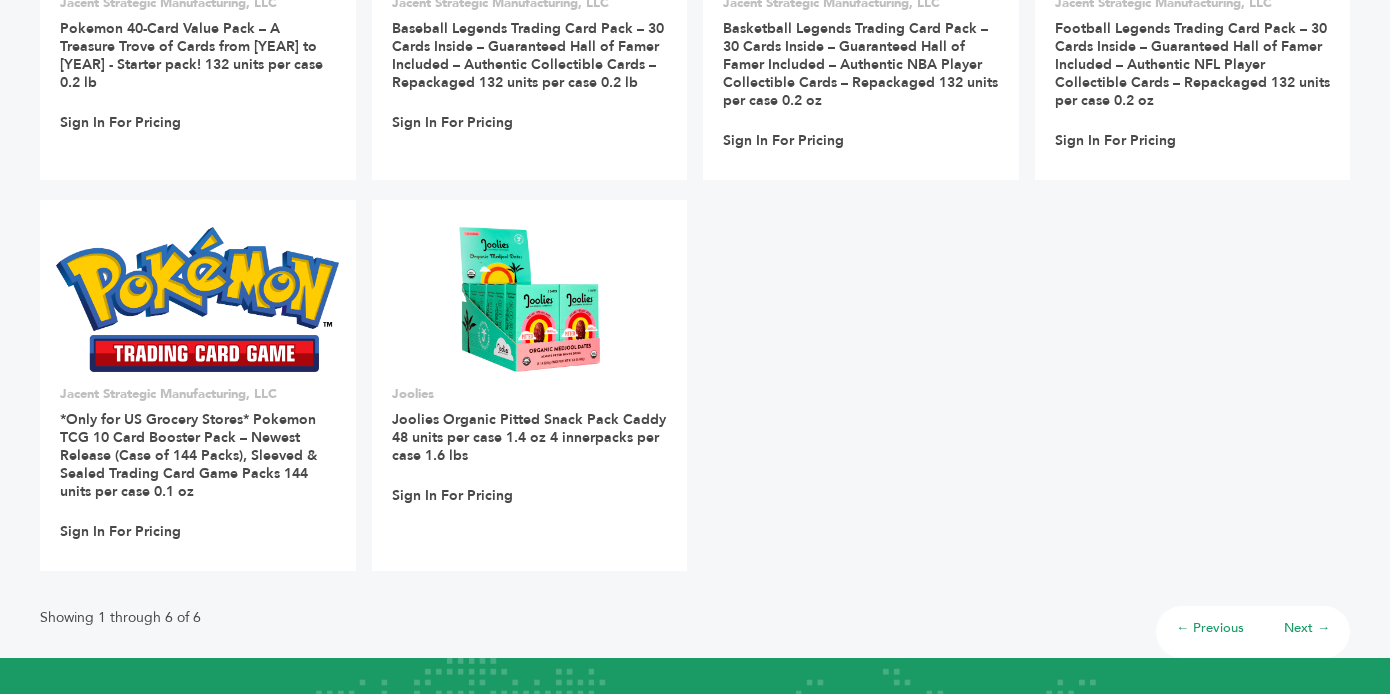 scroll, scrollTop: 0, scrollLeft: 0, axis: both 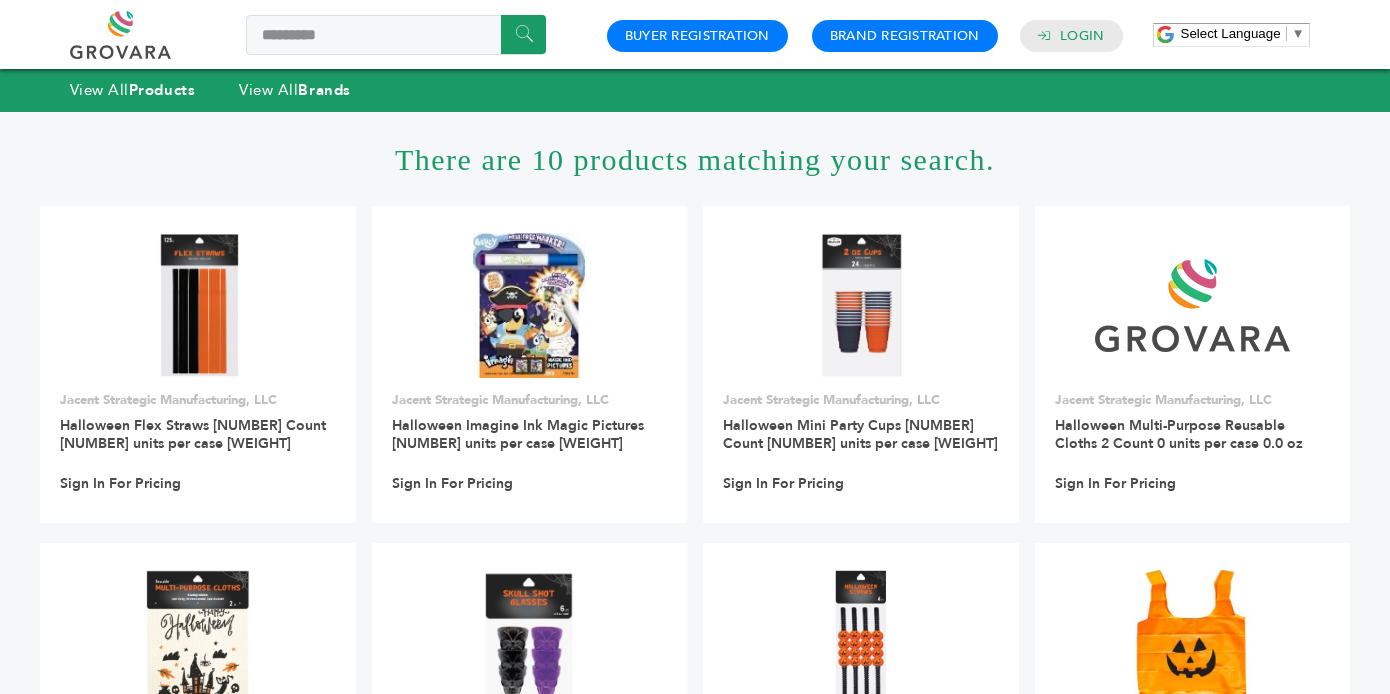 click on "There are 10 products matching your search." at bounding box center [695, 159] 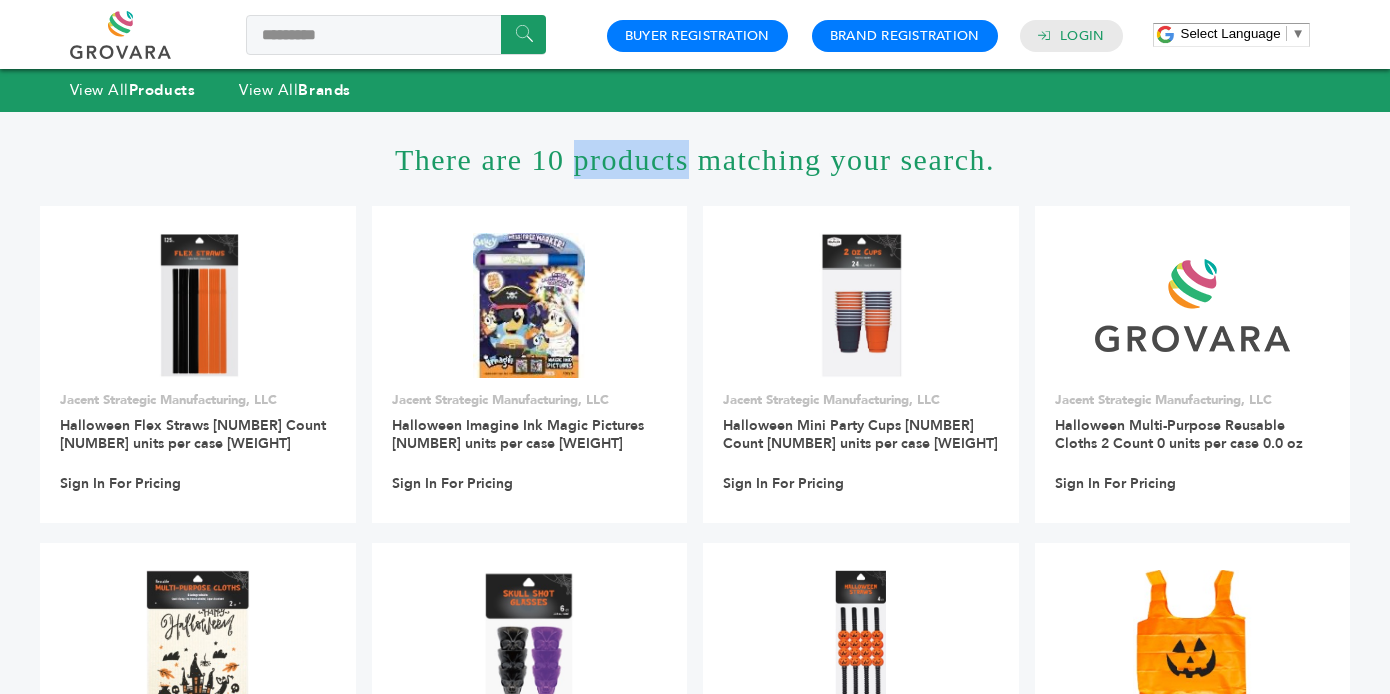 click on "There are 10 products matching your search." at bounding box center (695, 159) 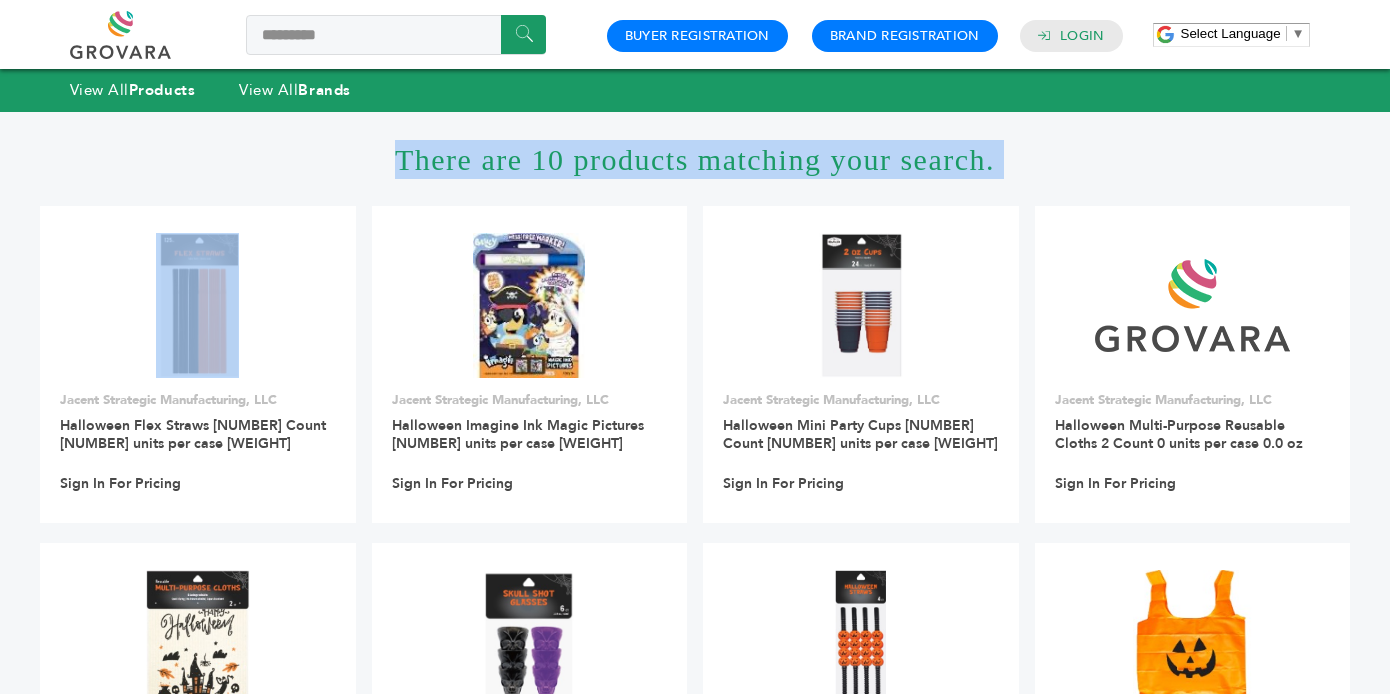 click on "There are 10 products matching your search." at bounding box center [695, 159] 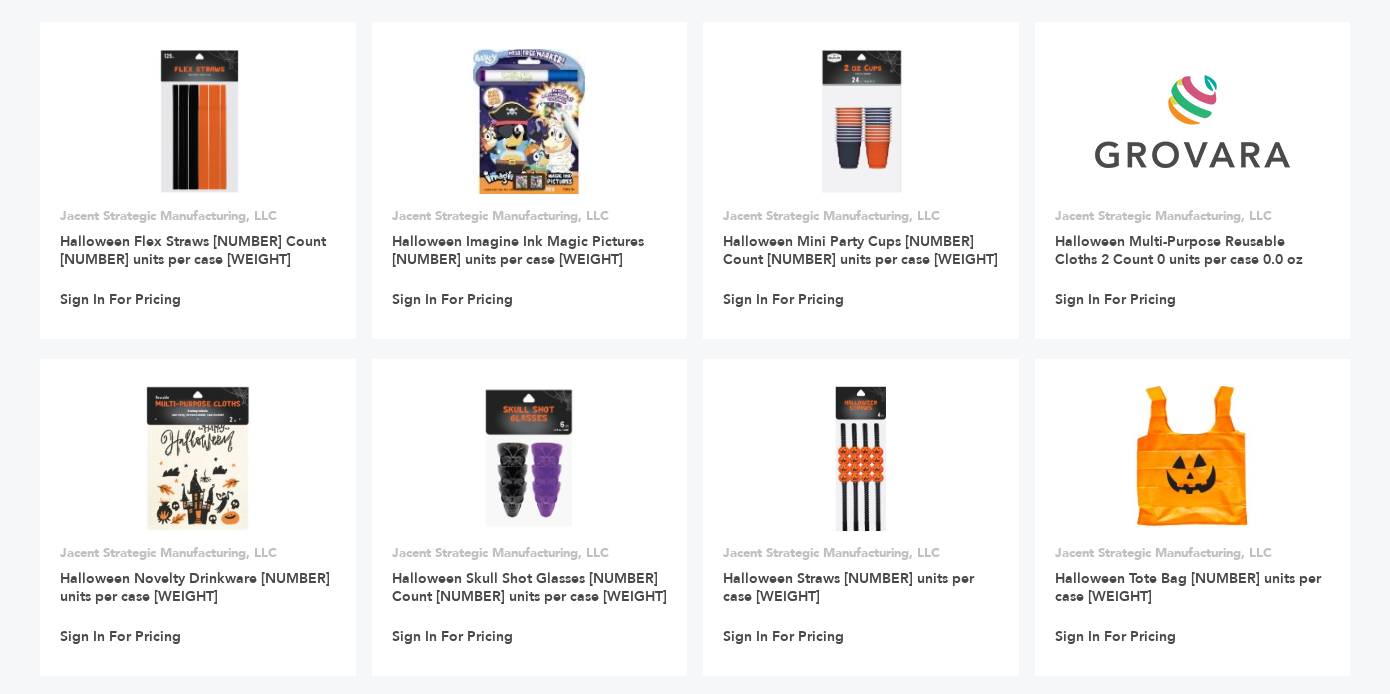 scroll, scrollTop: 99, scrollLeft: 0, axis: vertical 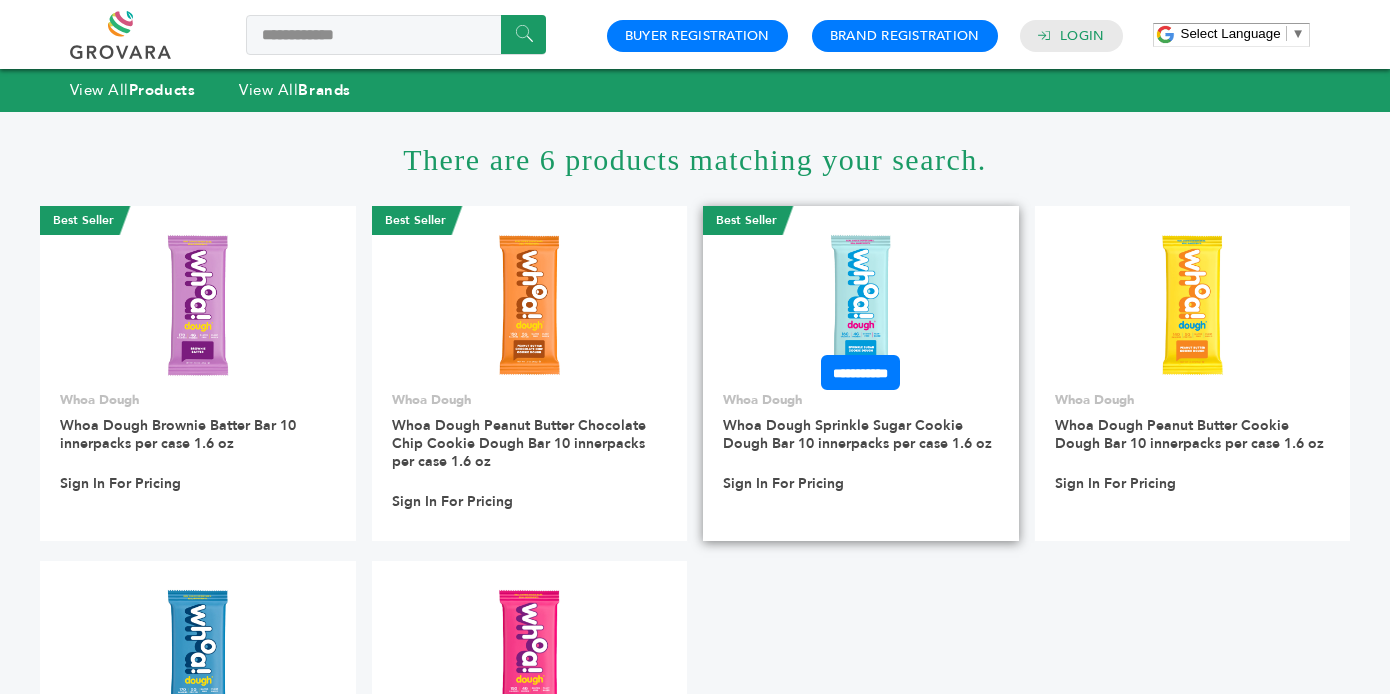 click at bounding box center [861, 305] 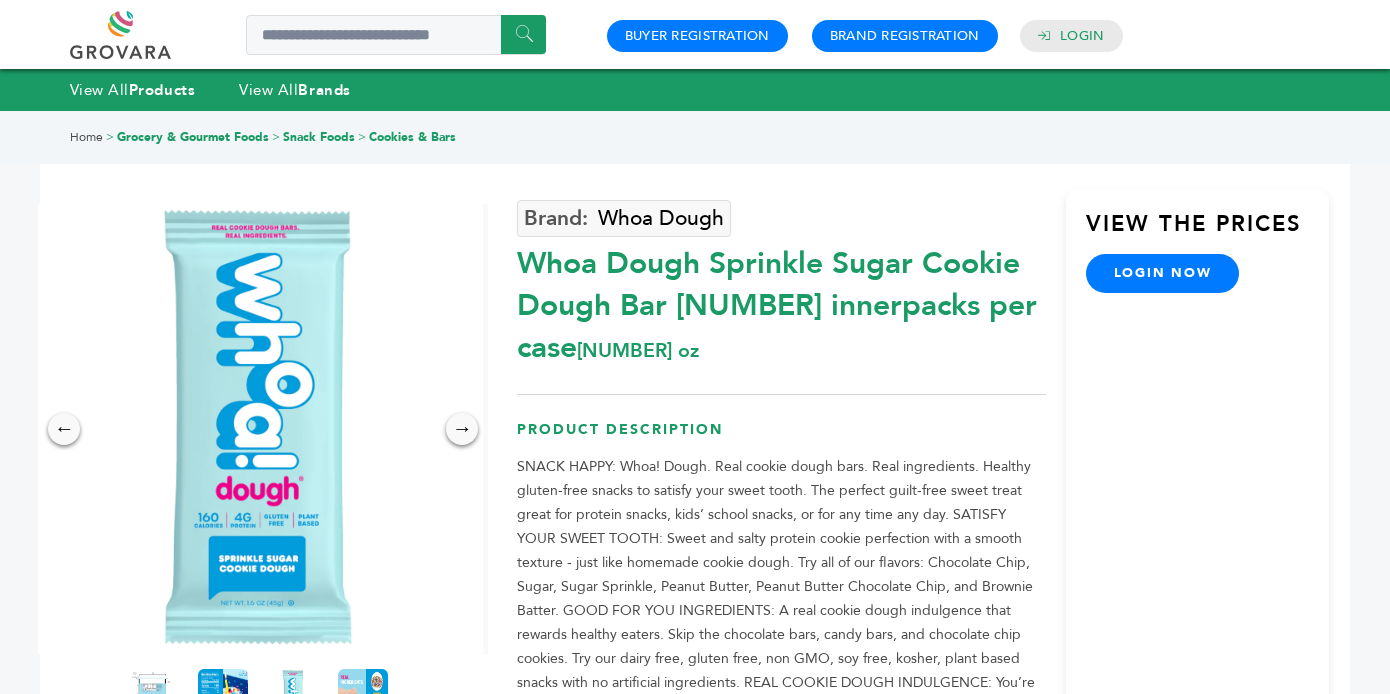 scroll, scrollTop: 0, scrollLeft: 0, axis: both 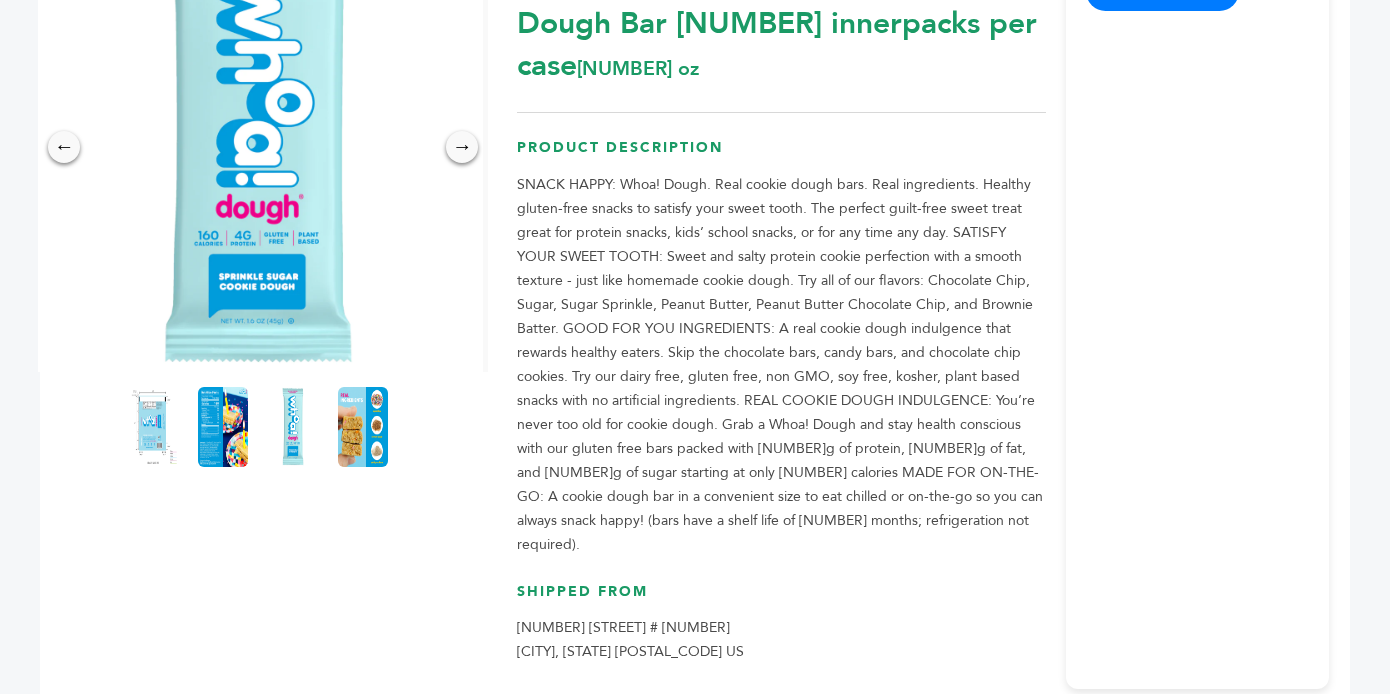 click at bounding box center (781, 365) 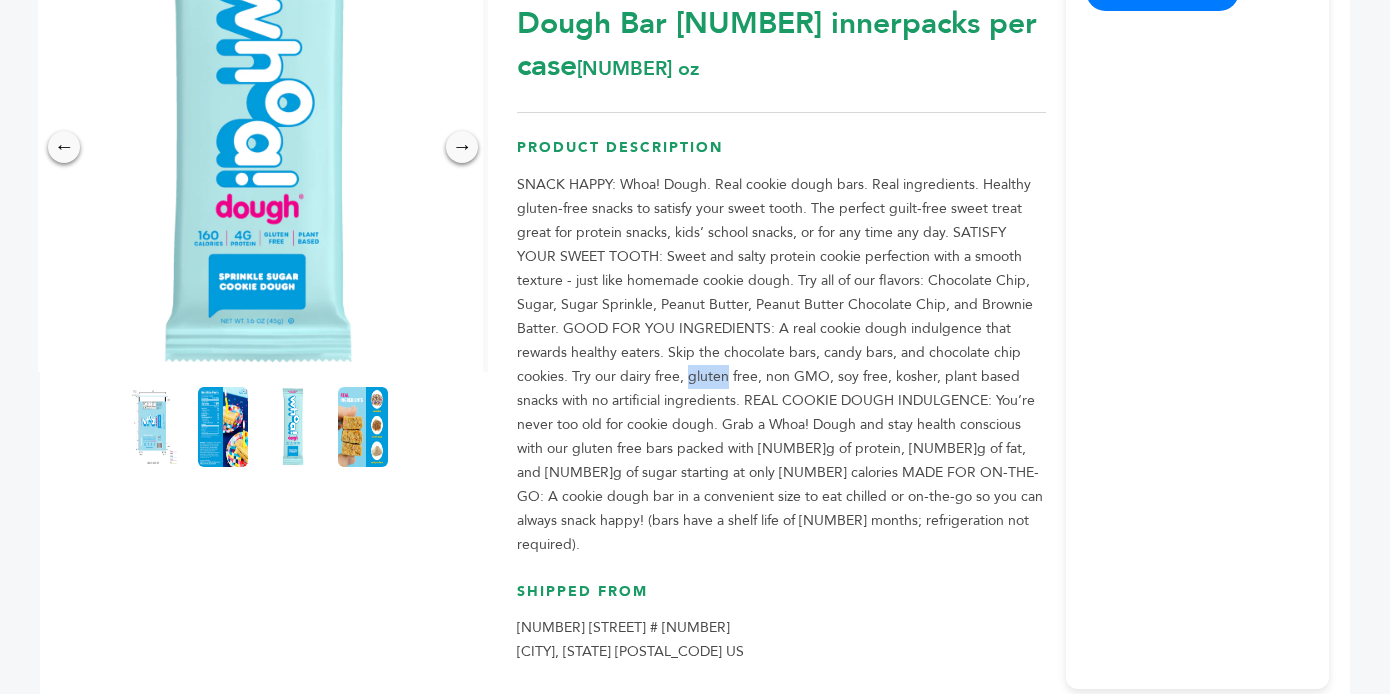 click at bounding box center (781, 365) 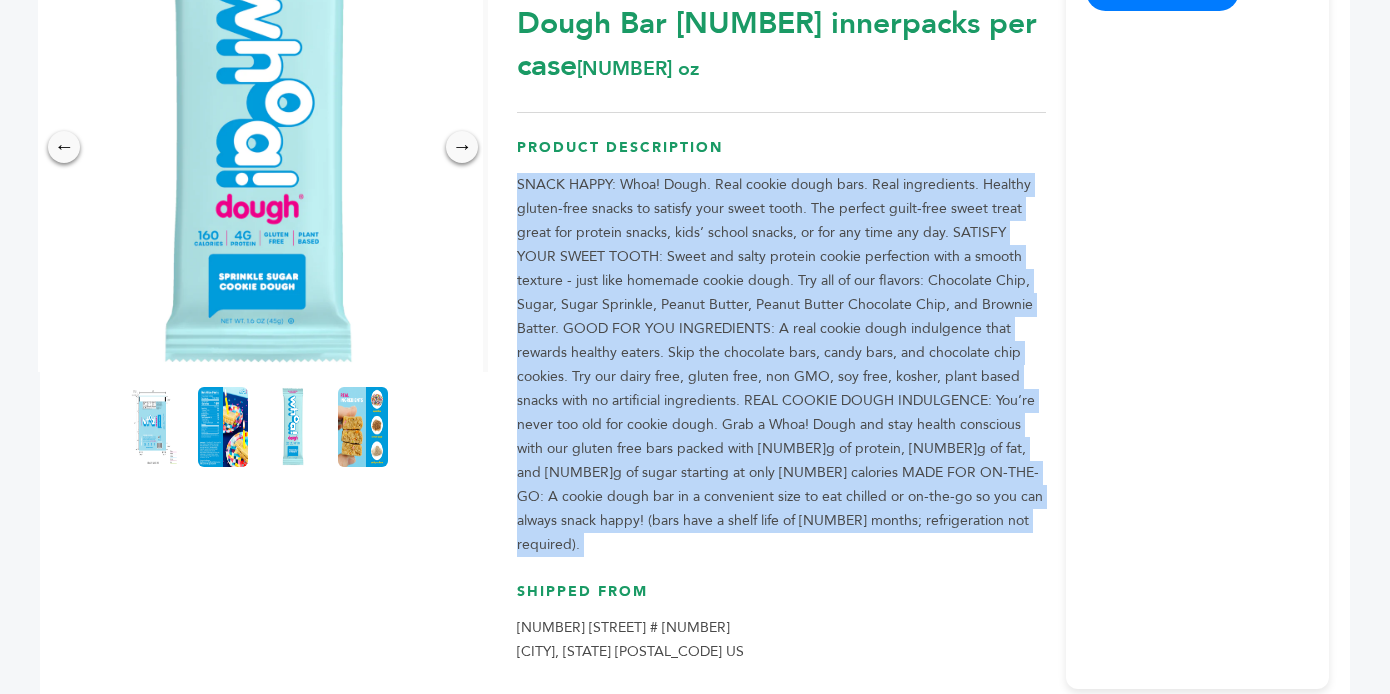 click at bounding box center (781, 365) 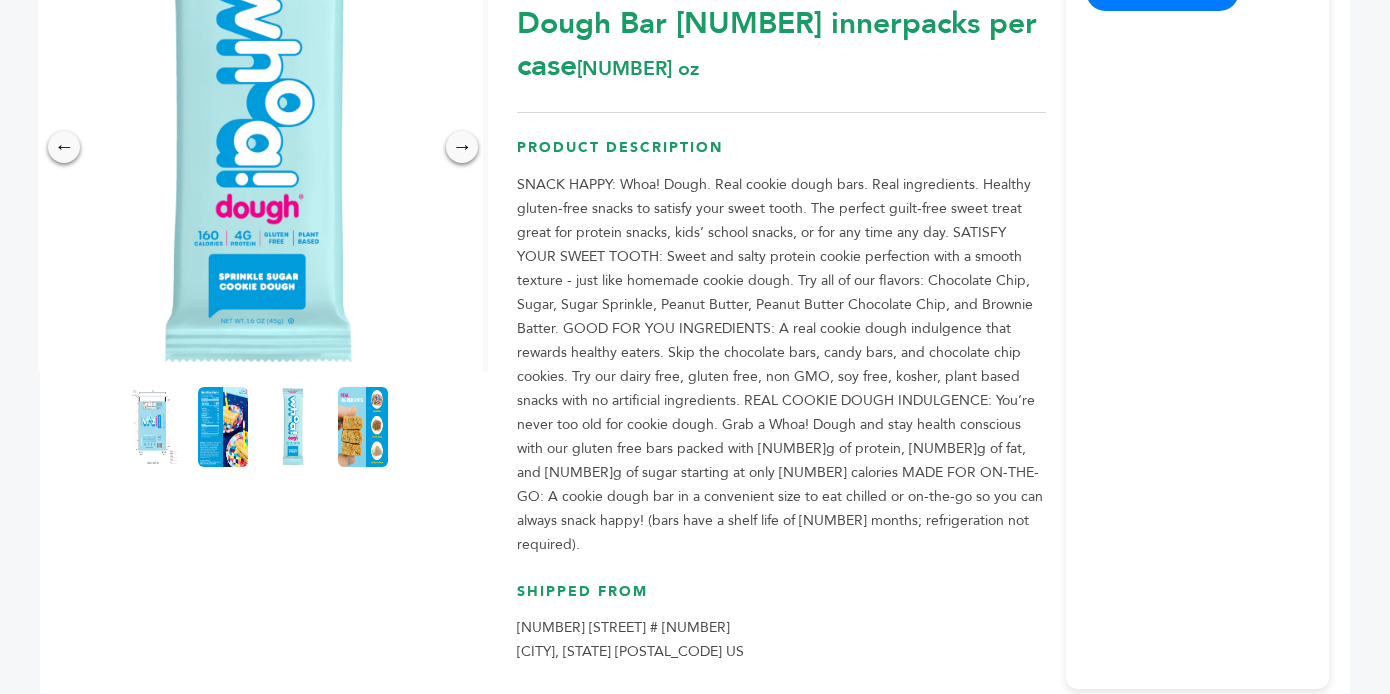 click at bounding box center [781, 365] 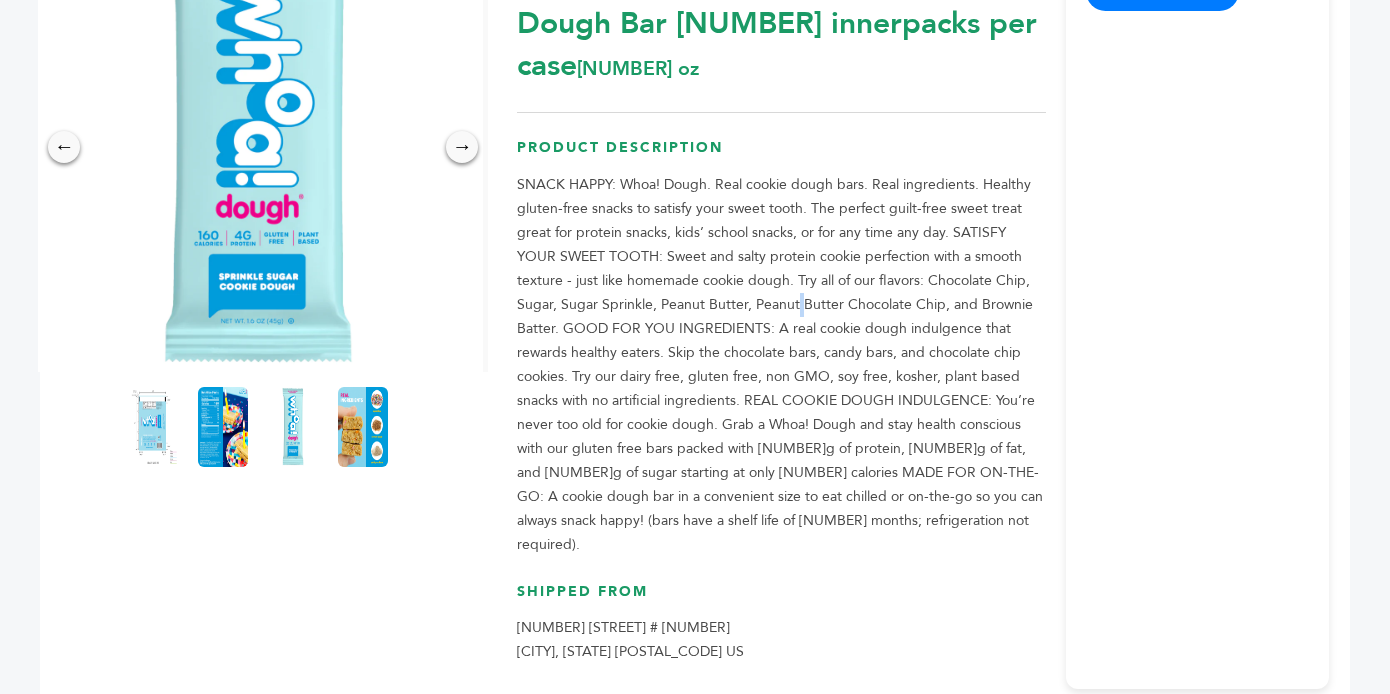 click at bounding box center (781, 365) 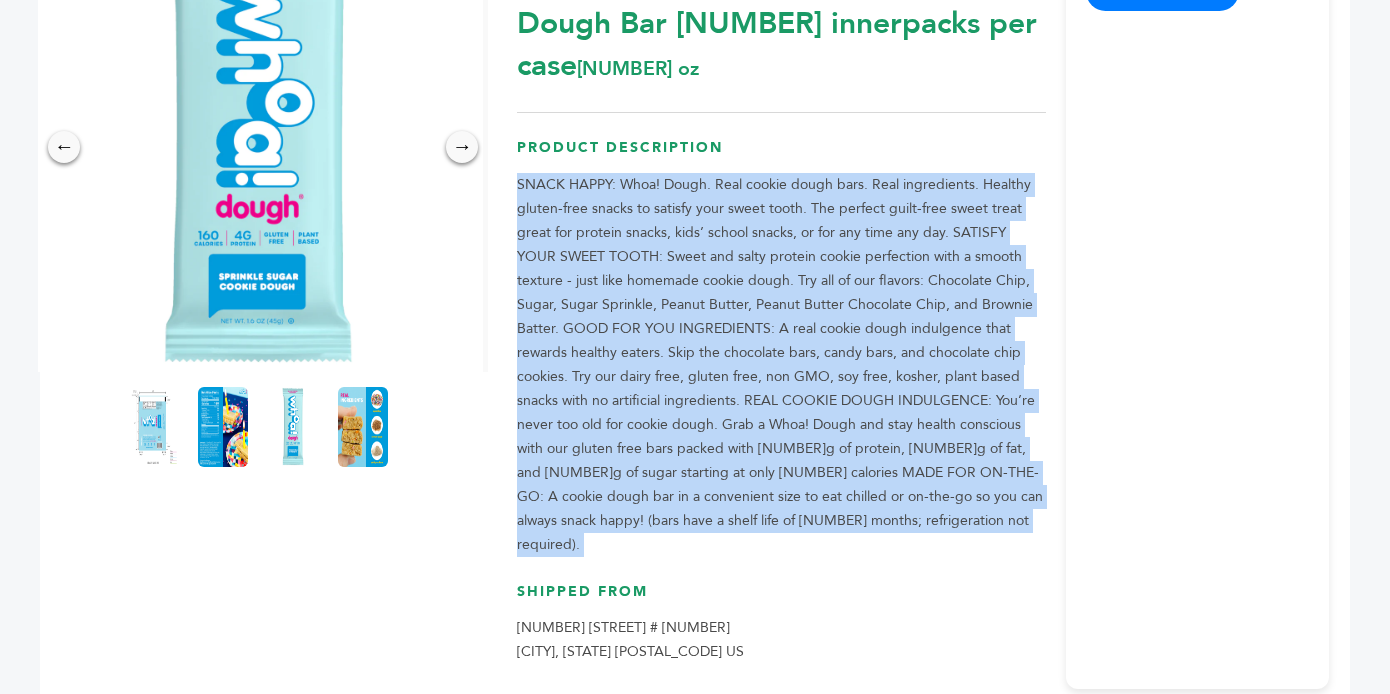 click at bounding box center (781, 365) 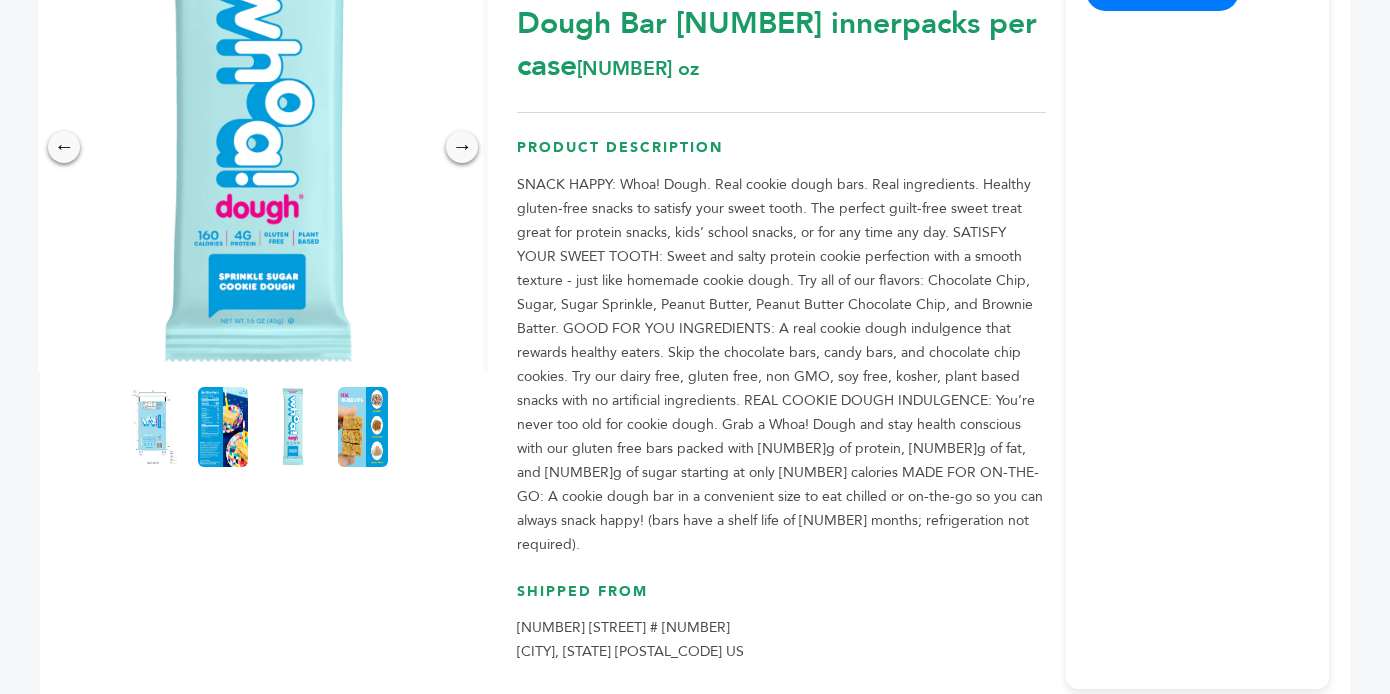 click at bounding box center [781, 365] 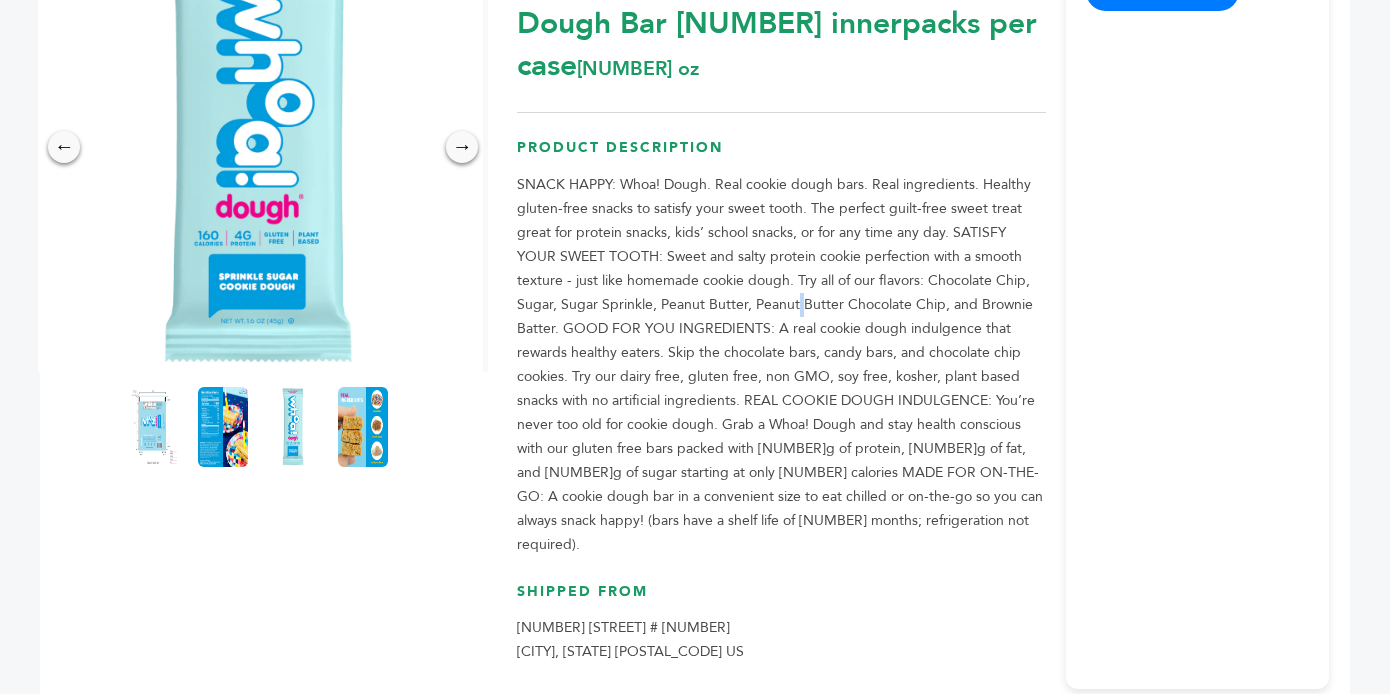 click at bounding box center (781, 365) 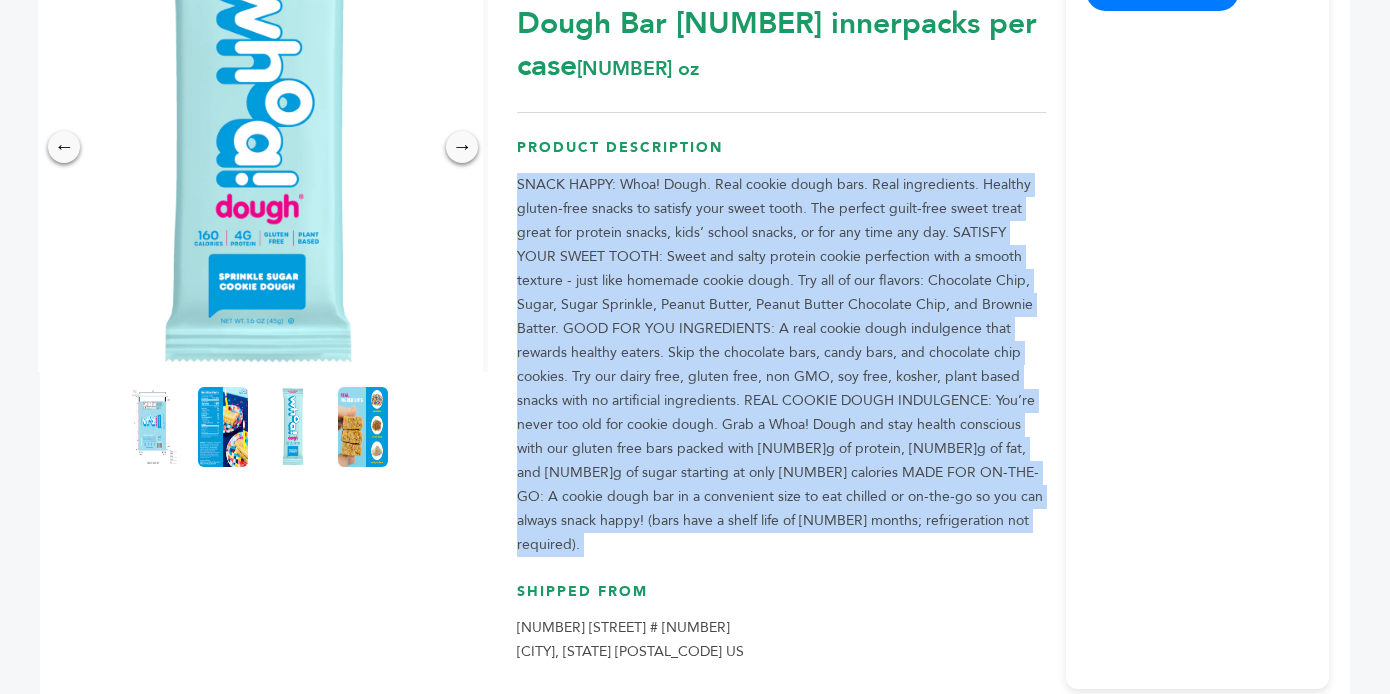 click at bounding box center [781, 365] 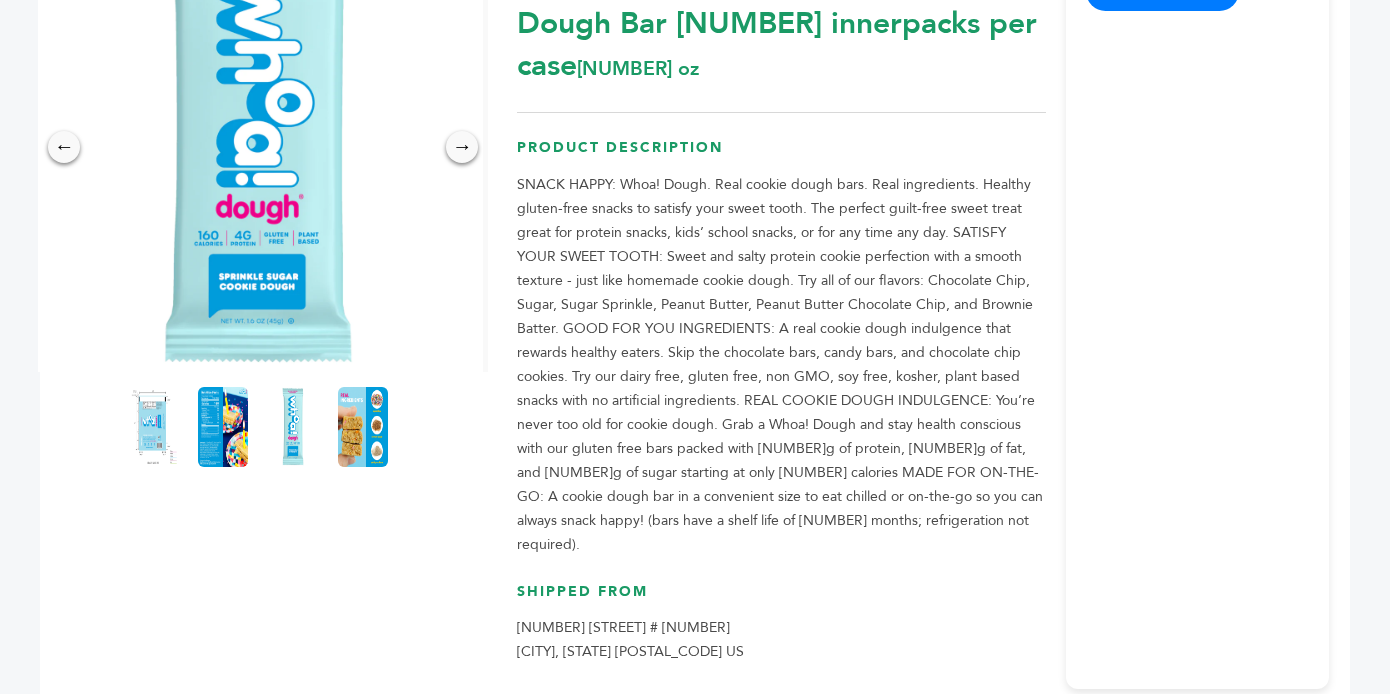click at bounding box center (781, 365) 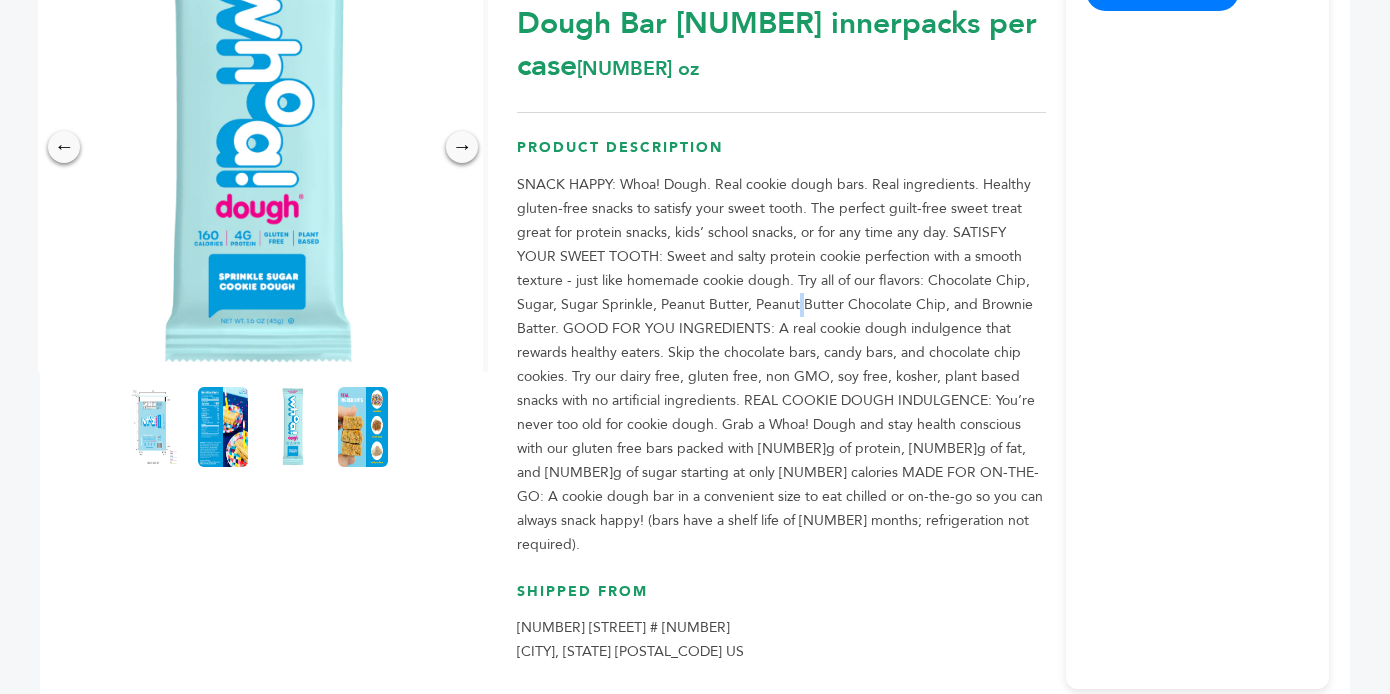 click at bounding box center (781, 365) 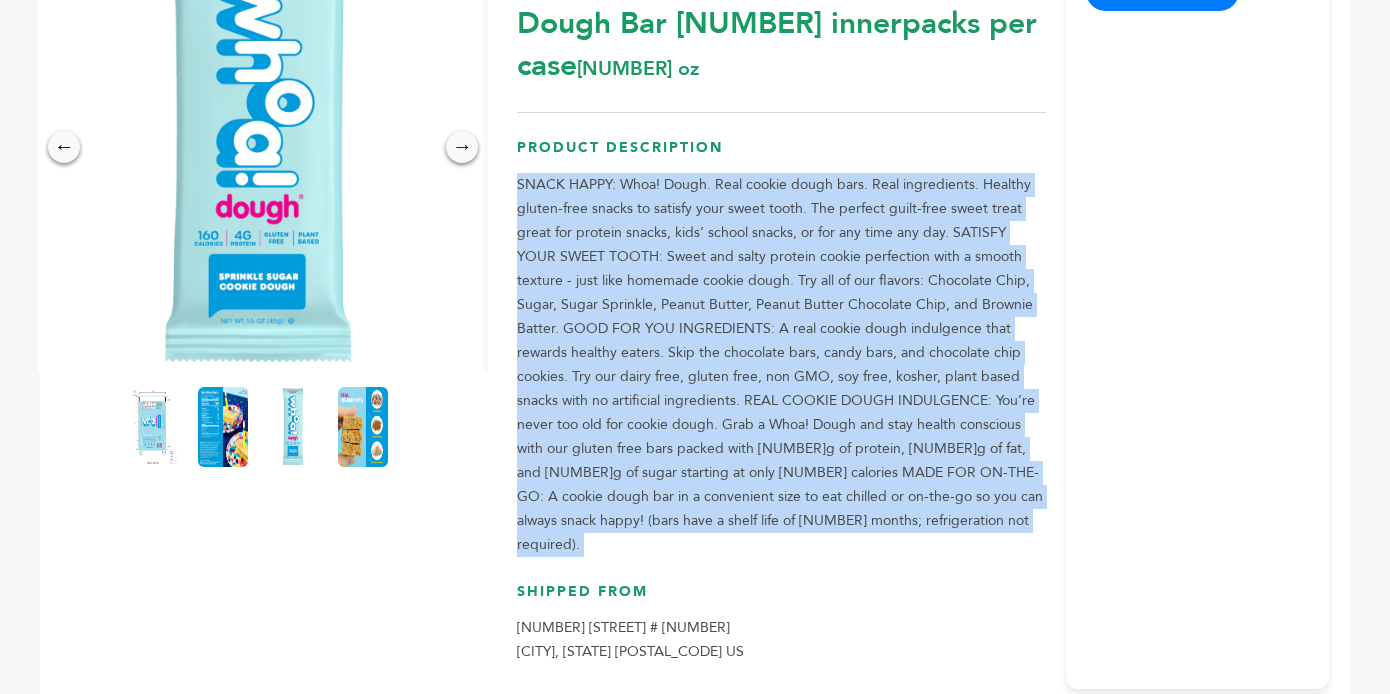 click at bounding box center [781, 365] 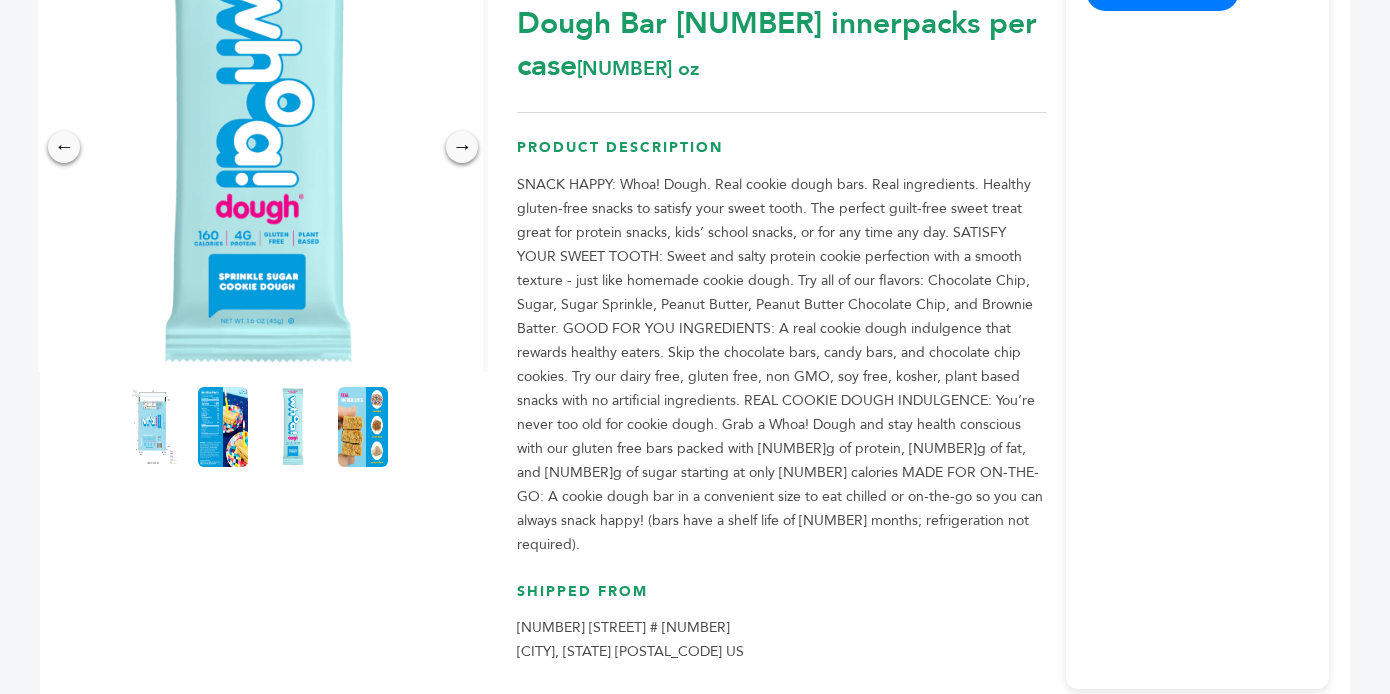 click at bounding box center (781, 365) 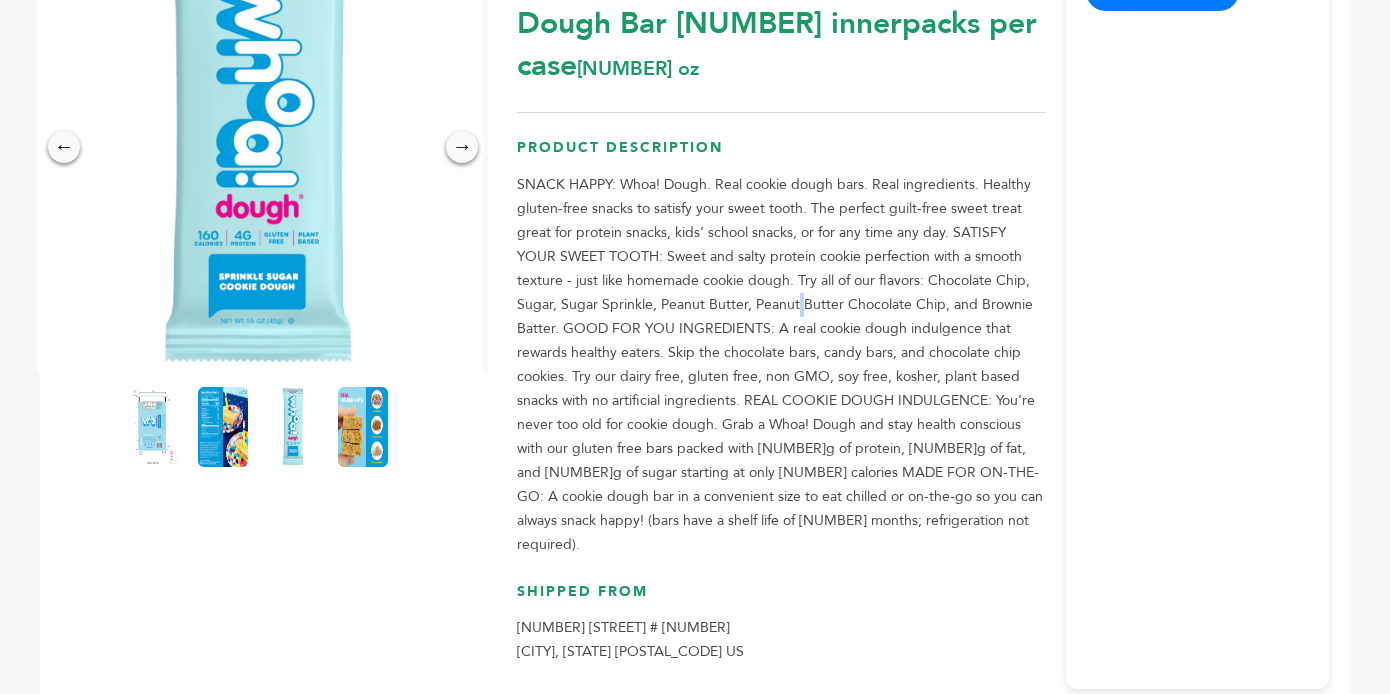 click at bounding box center [781, 365] 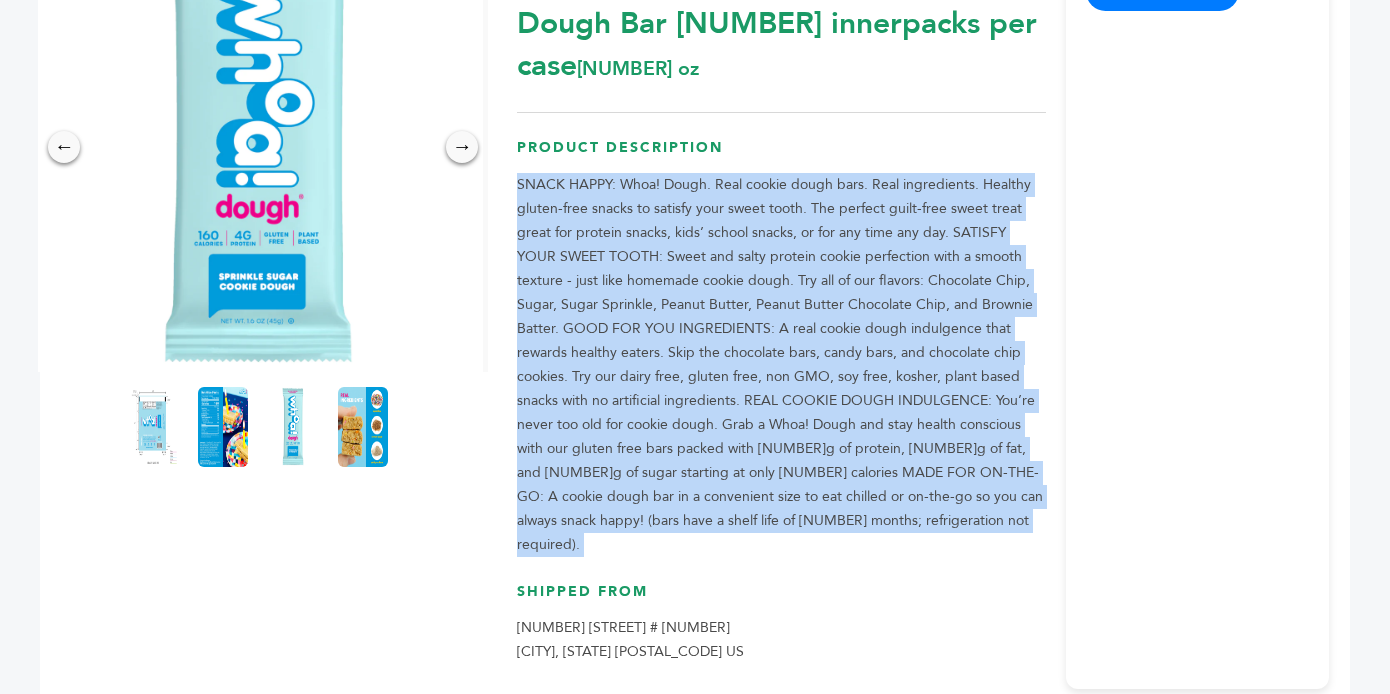 click at bounding box center (781, 365) 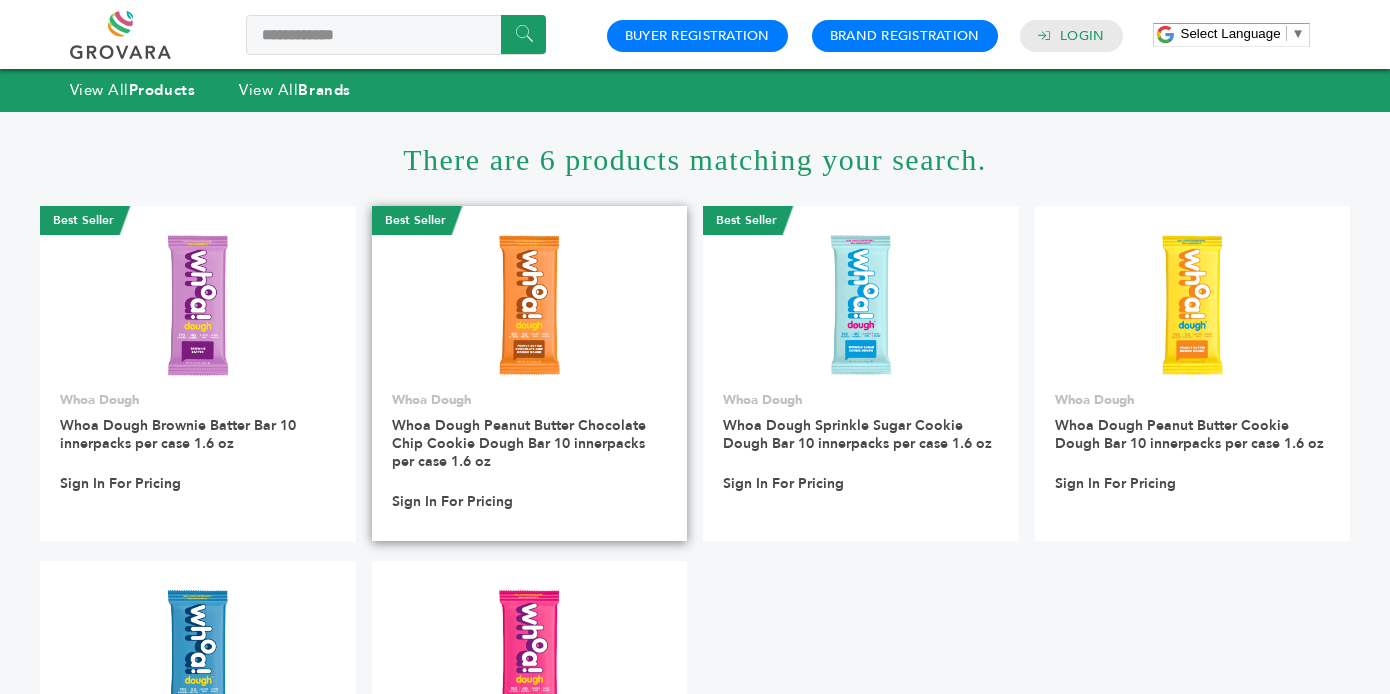 scroll, scrollTop: 0, scrollLeft: 0, axis: both 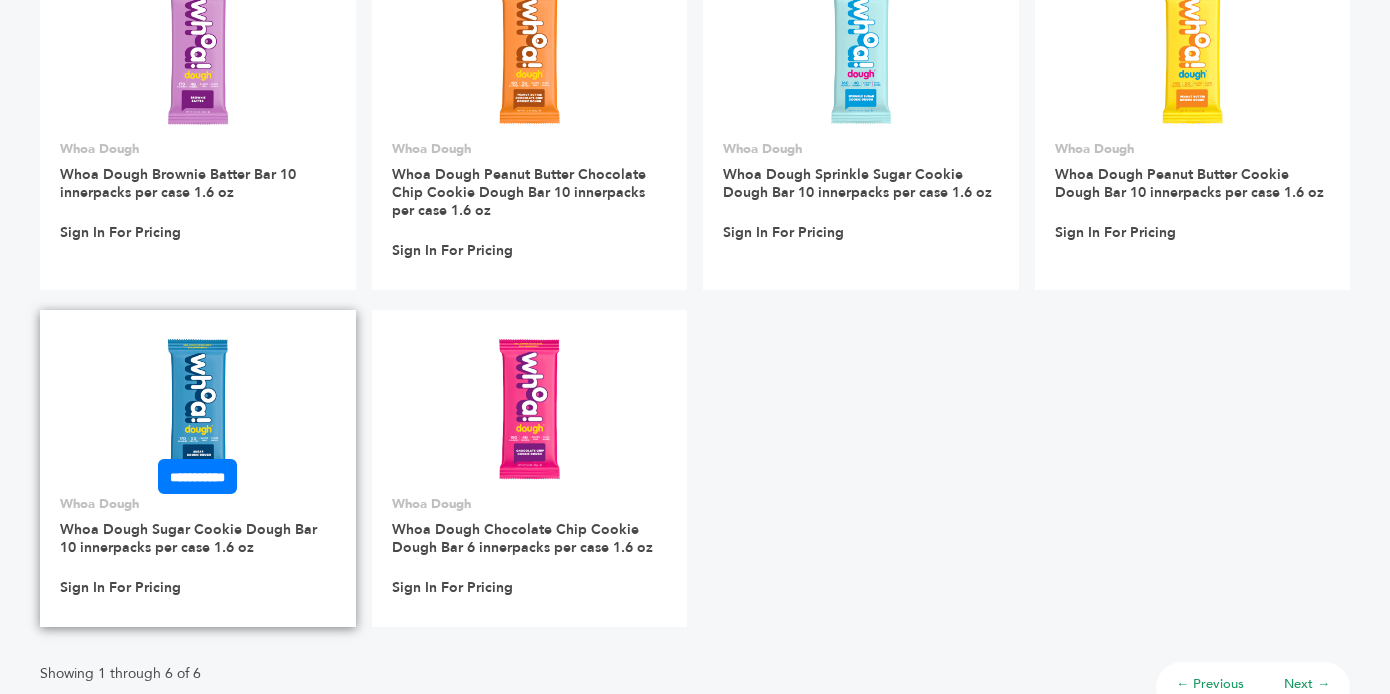 click on "Whoa Dough" at bounding box center [198, 504] 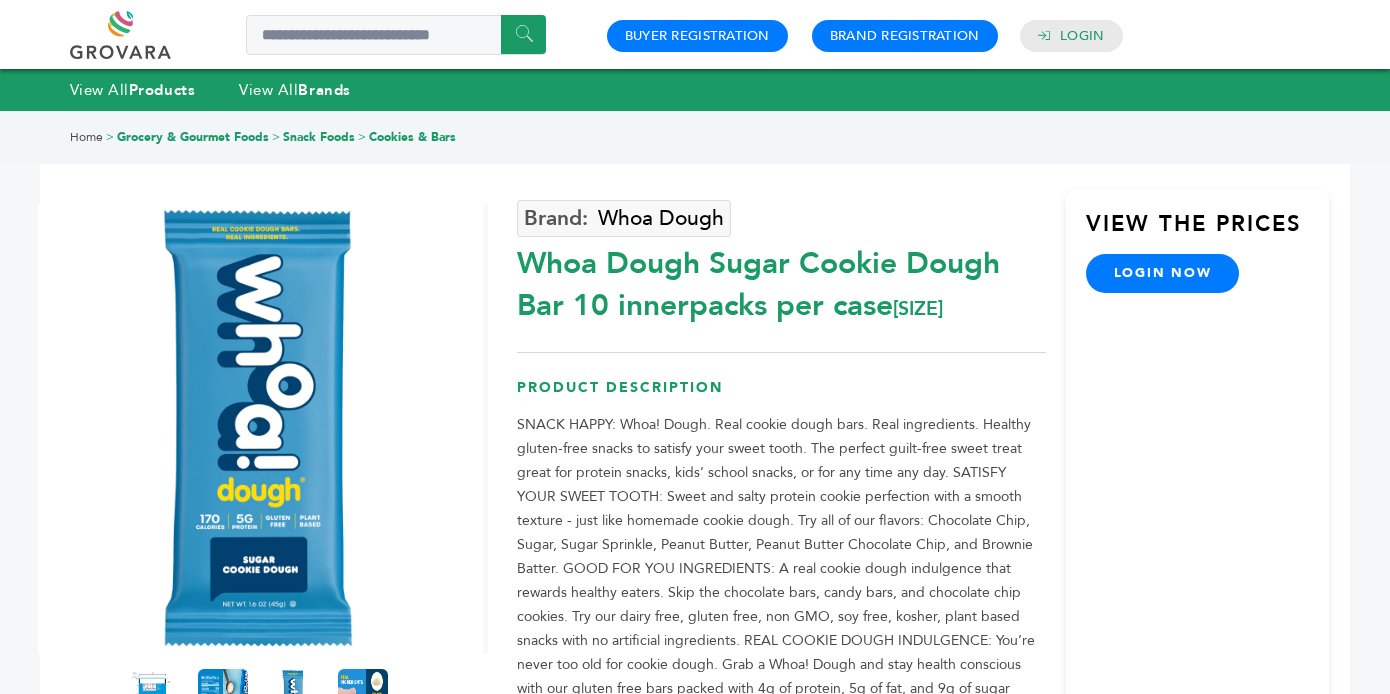 scroll, scrollTop: 0, scrollLeft: 0, axis: both 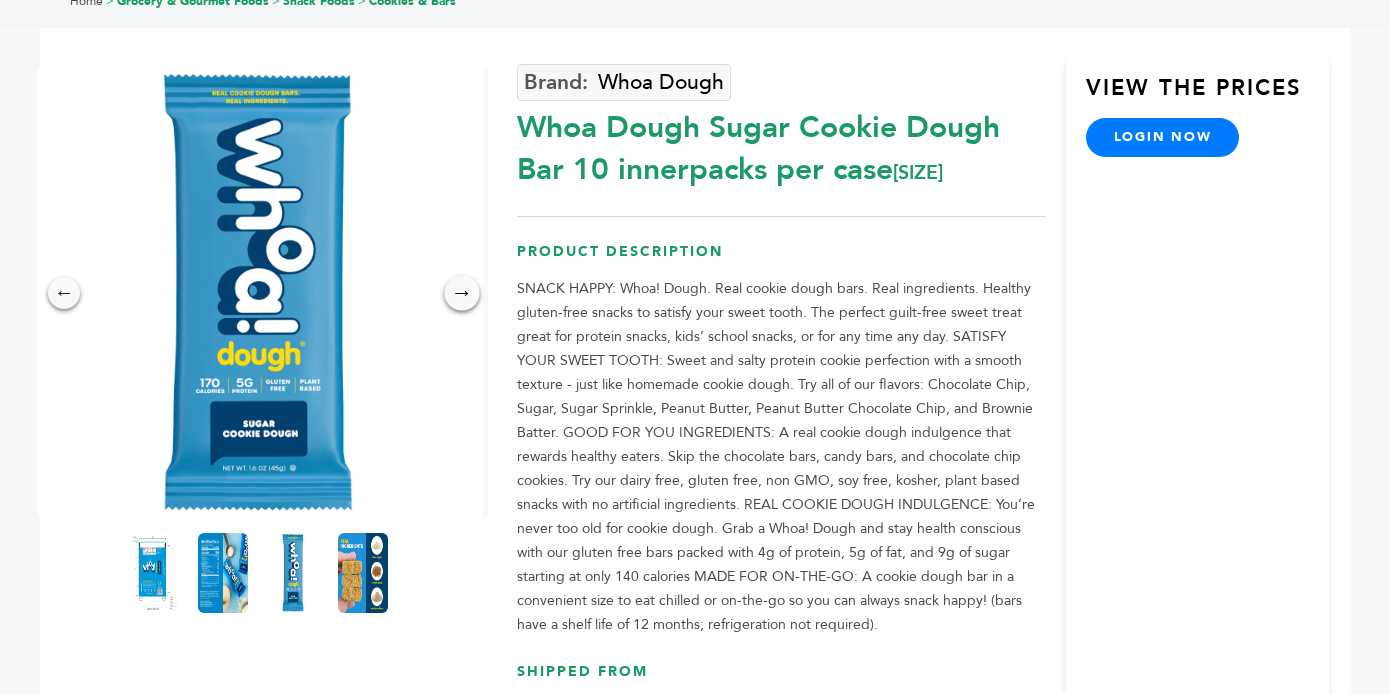 click on "→" at bounding box center [462, 292] 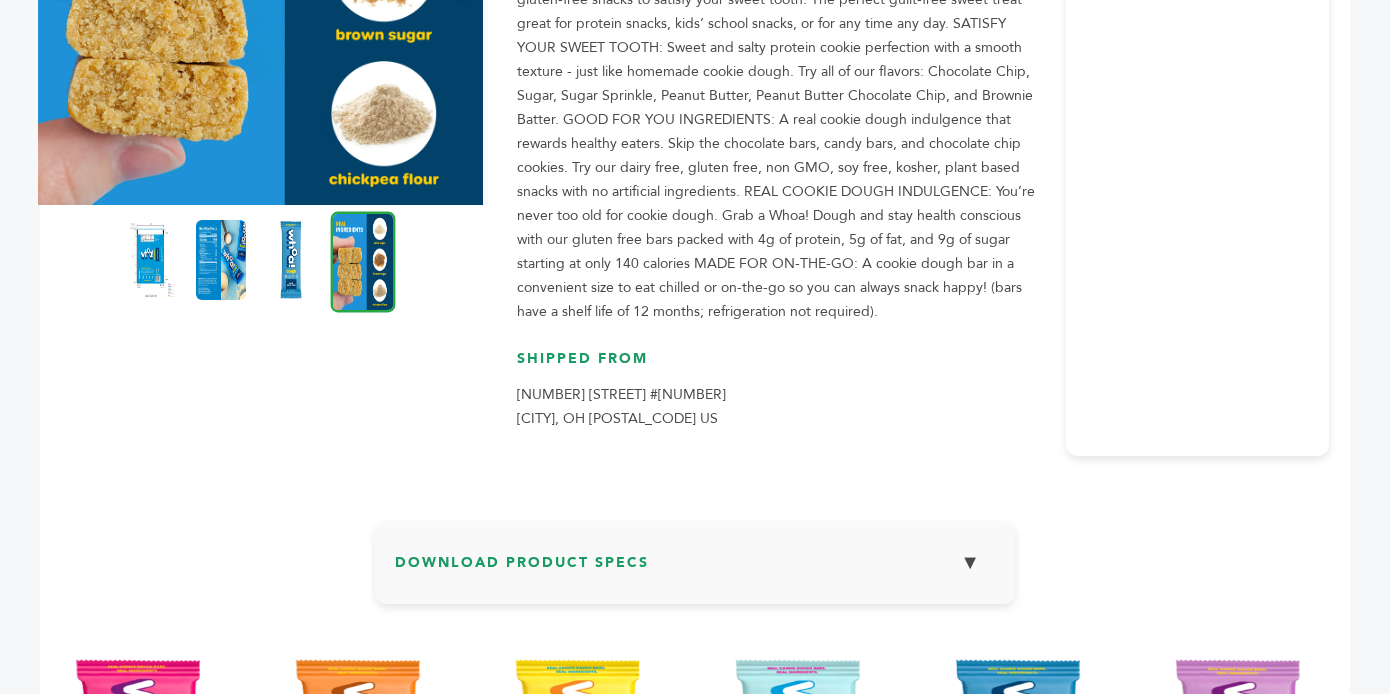 scroll, scrollTop: 124, scrollLeft: 0, axis: vertical 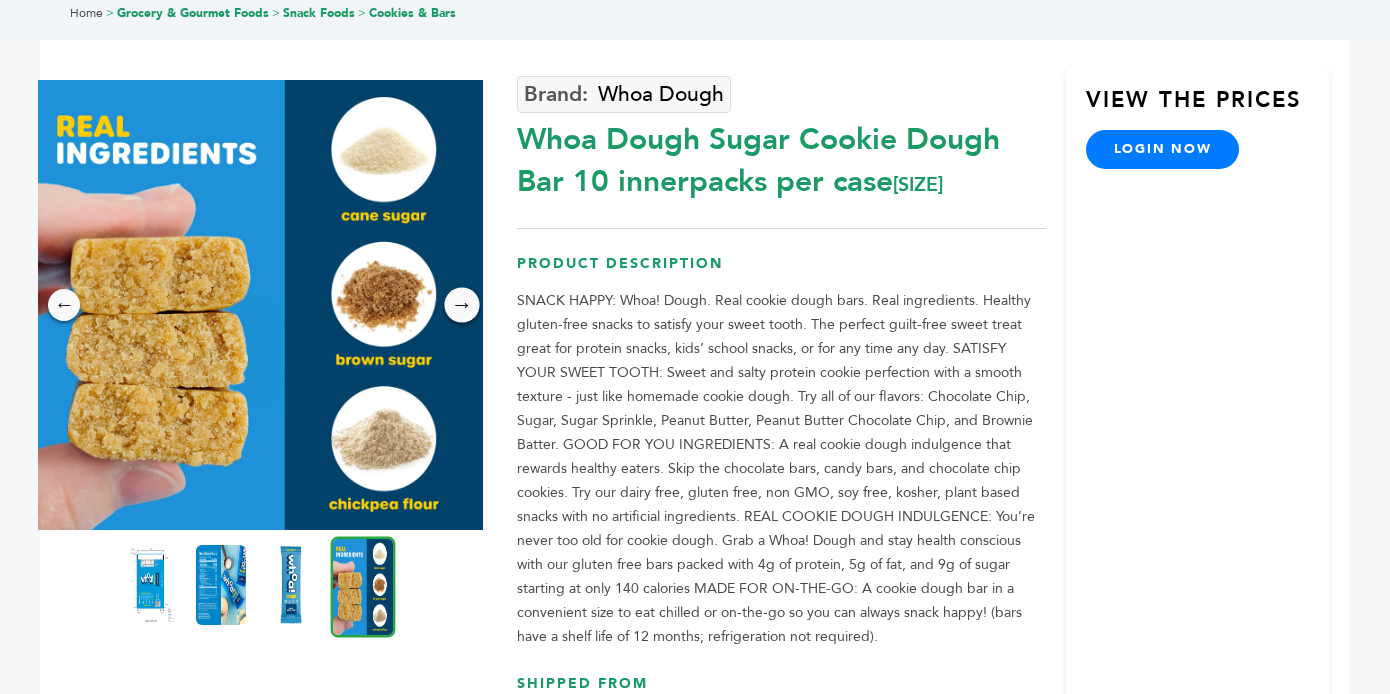 click on "→" at bounding box center [462, 304] 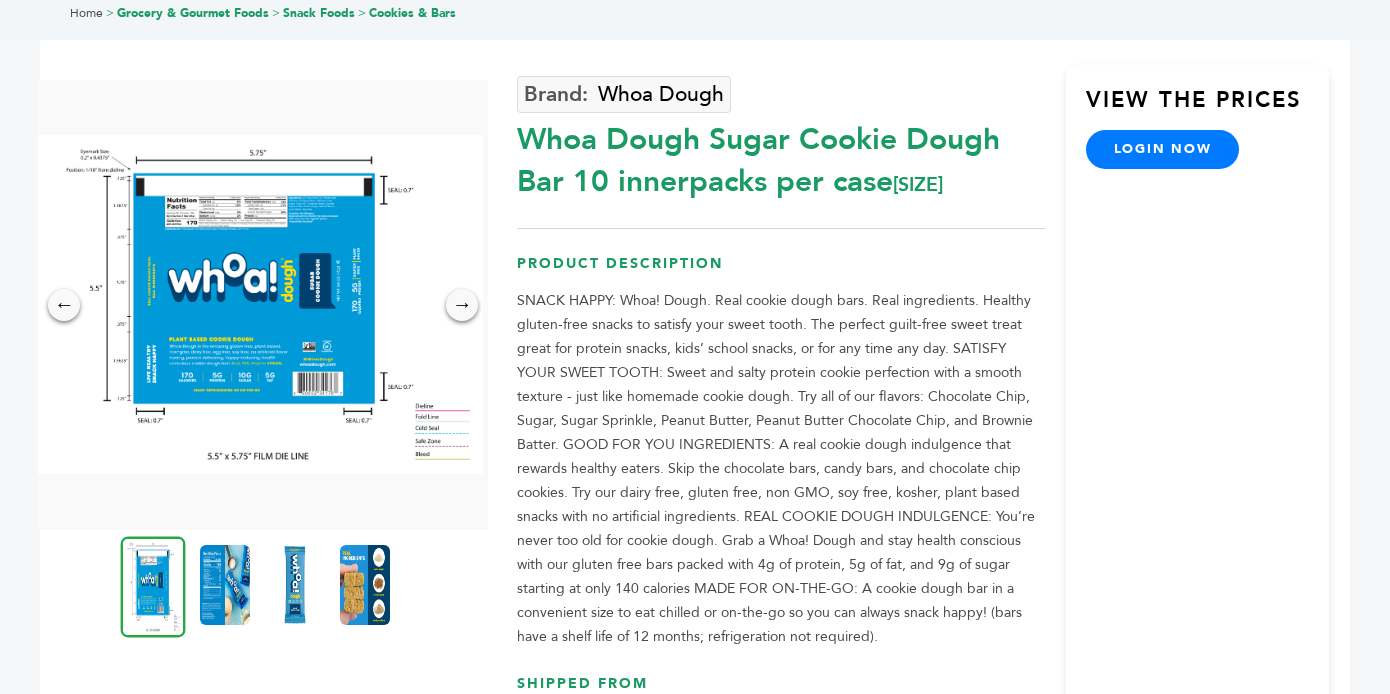 click at bounding box center (258, 304) 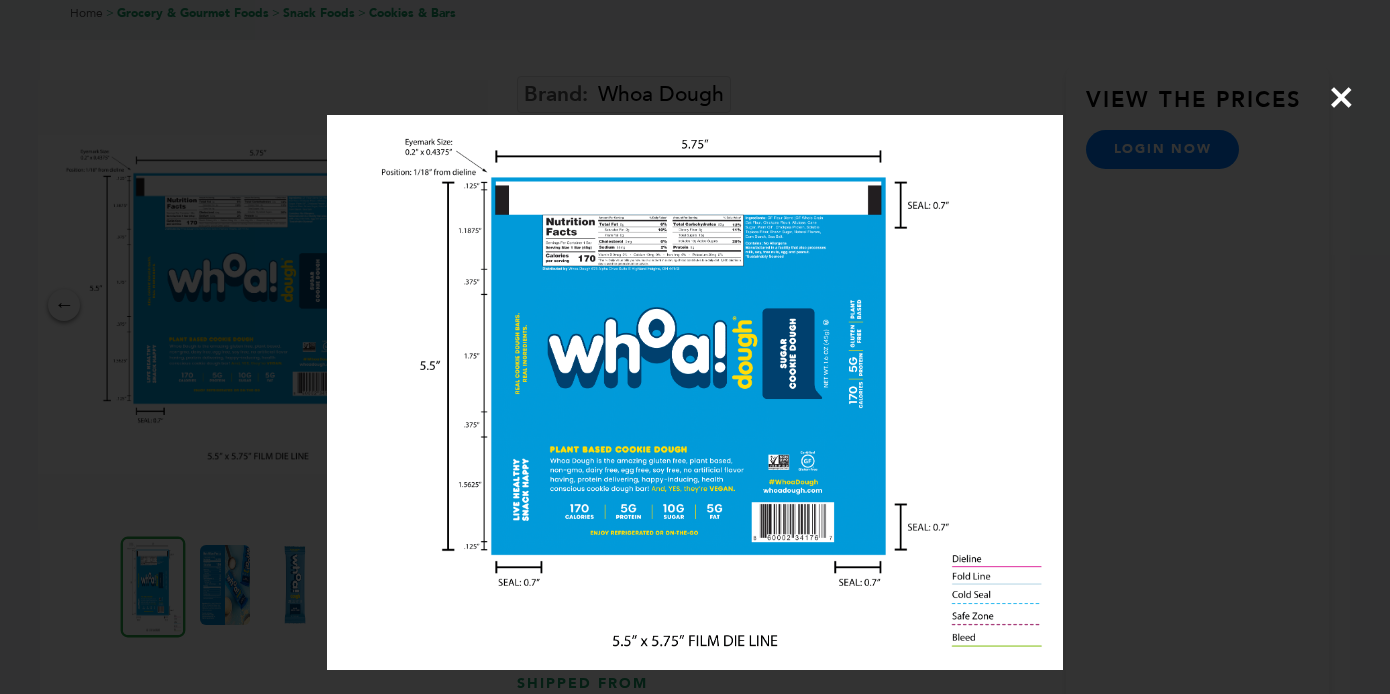 click at bounding box center [0, 0] 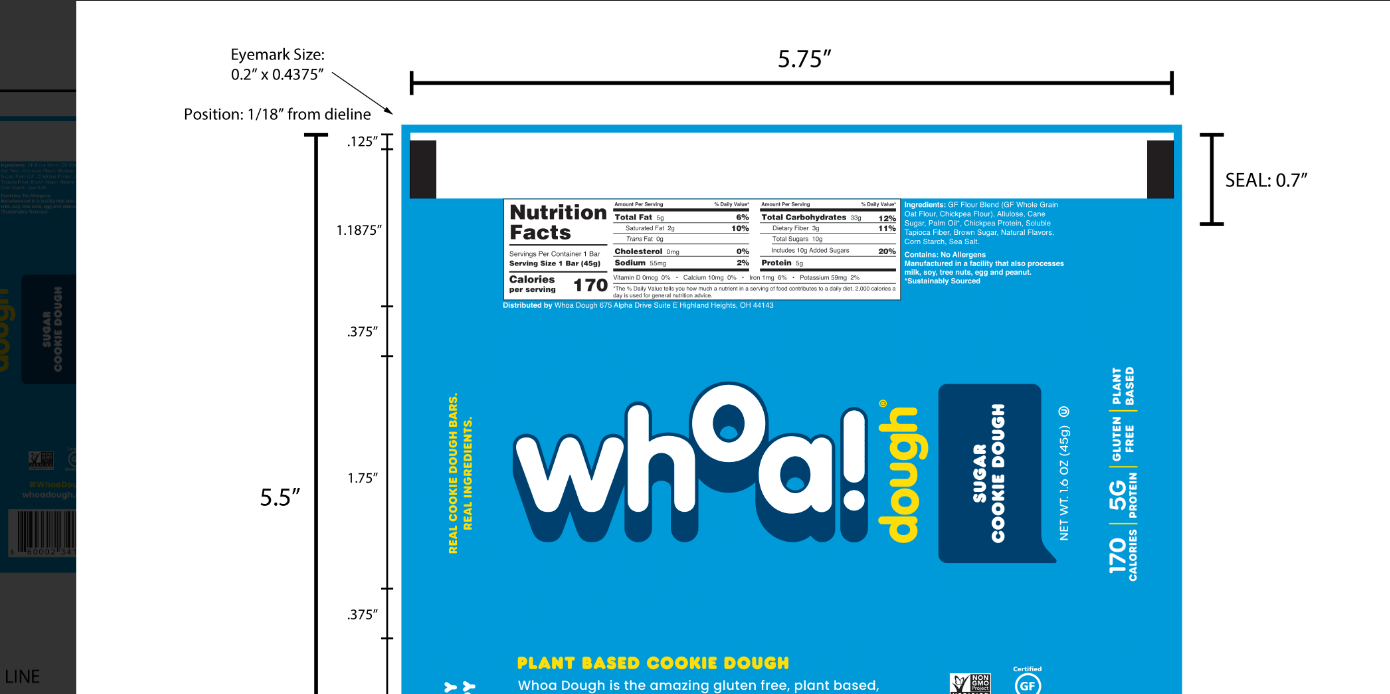 click on "×" at bounding box center [695, 347] 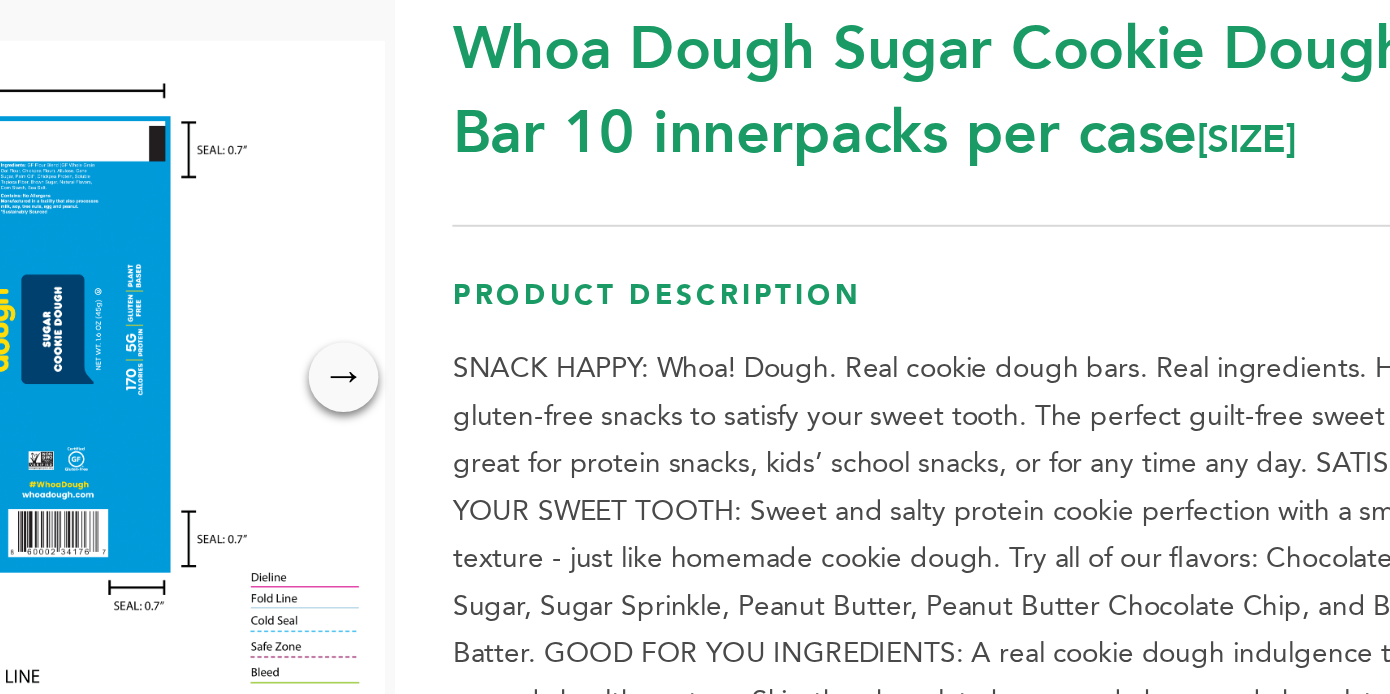 click on "→" at bounding box center [462, 304] 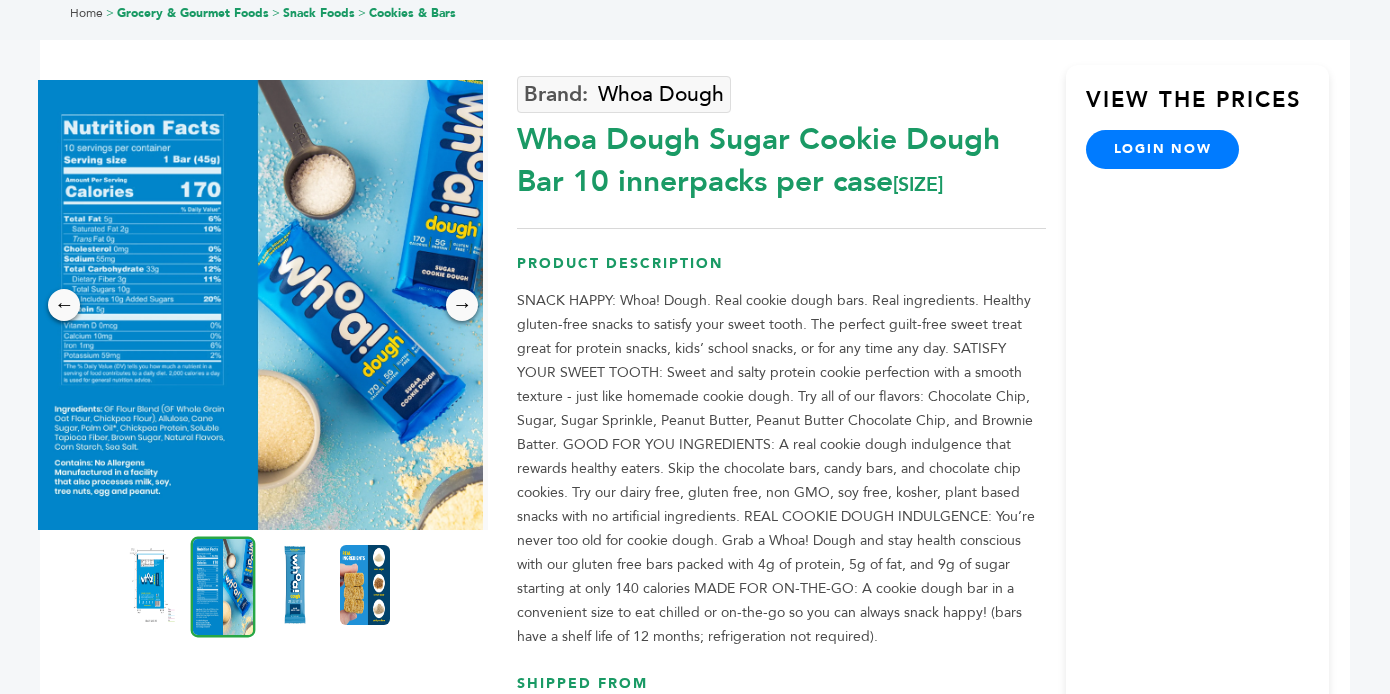 click at bounding box center (258, 305) 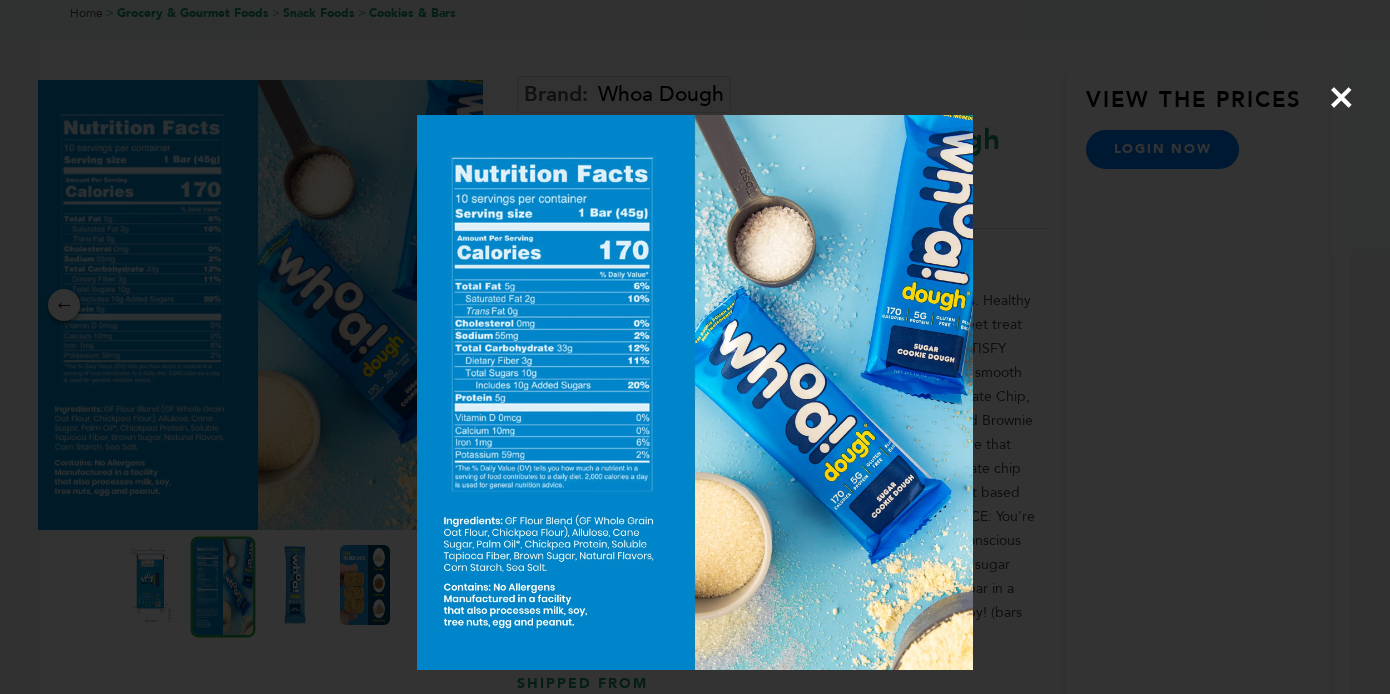 click at bounding box center [0, 0] 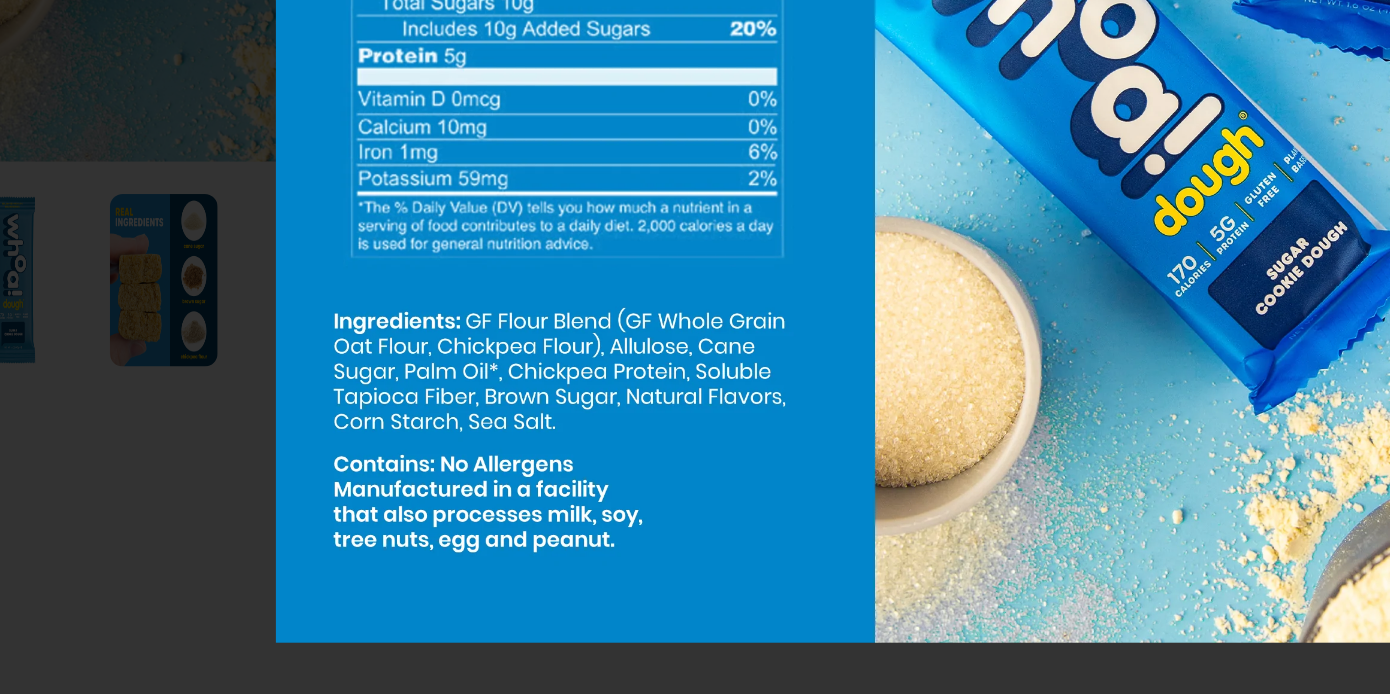scroll, scrollTop: 207, scrollLeft: 0, axis: vertical 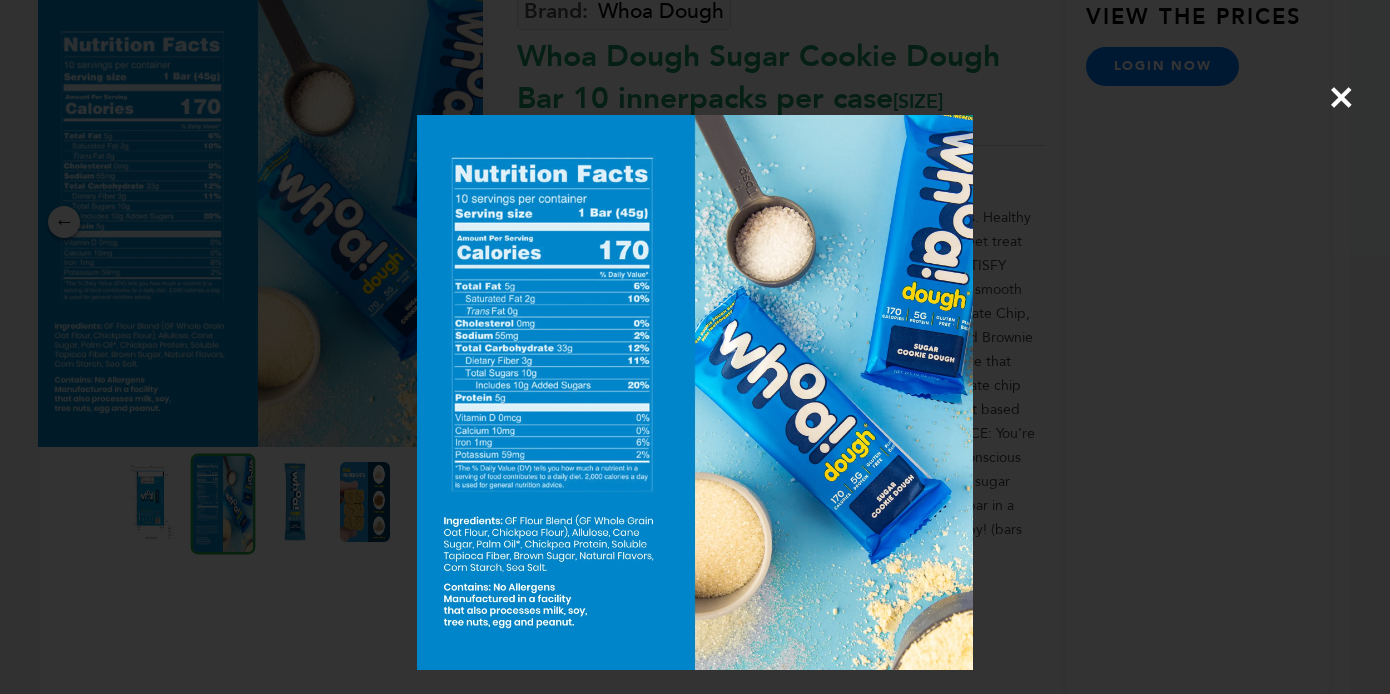 click on "×" at bounding box center [695, 347] 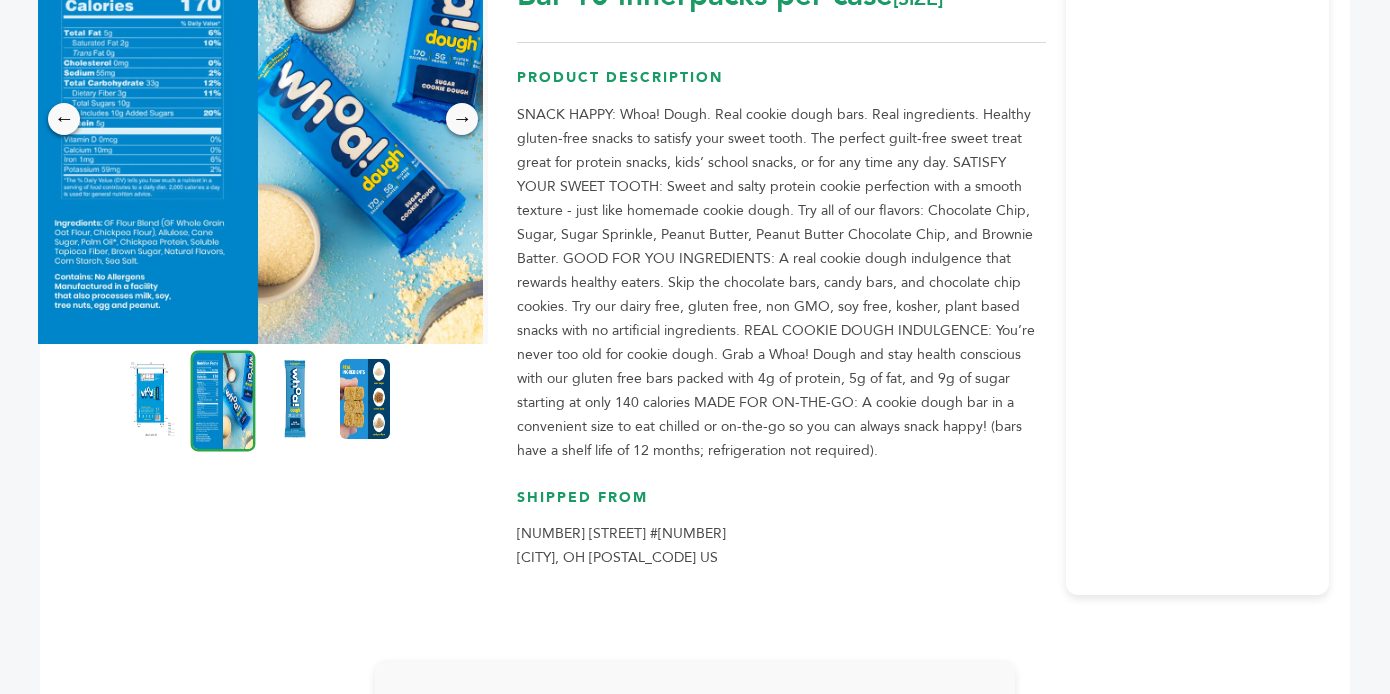 scroll, scrollTop: 315, scrollLeft: 0, axis: vertical 